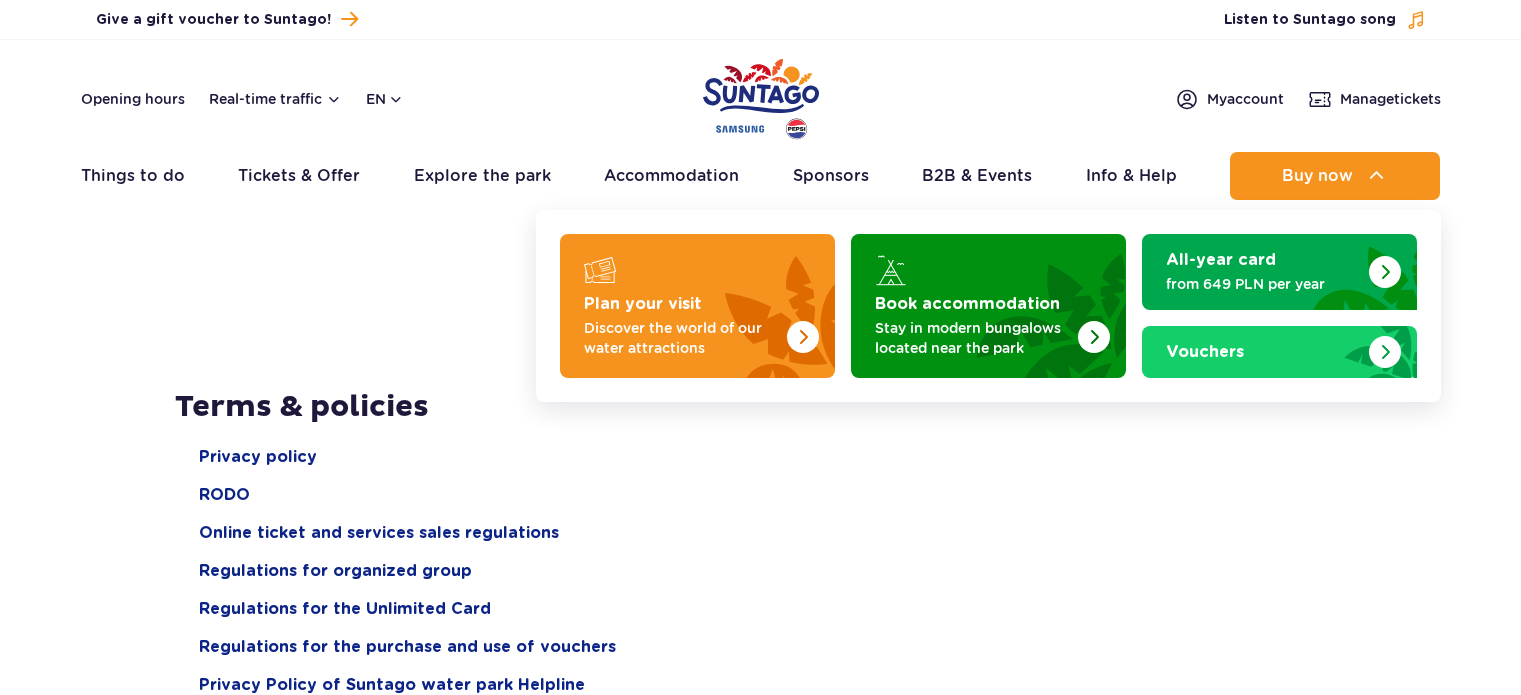 scroll, scrollTop: 0, scrollLeft: 0, axis: both 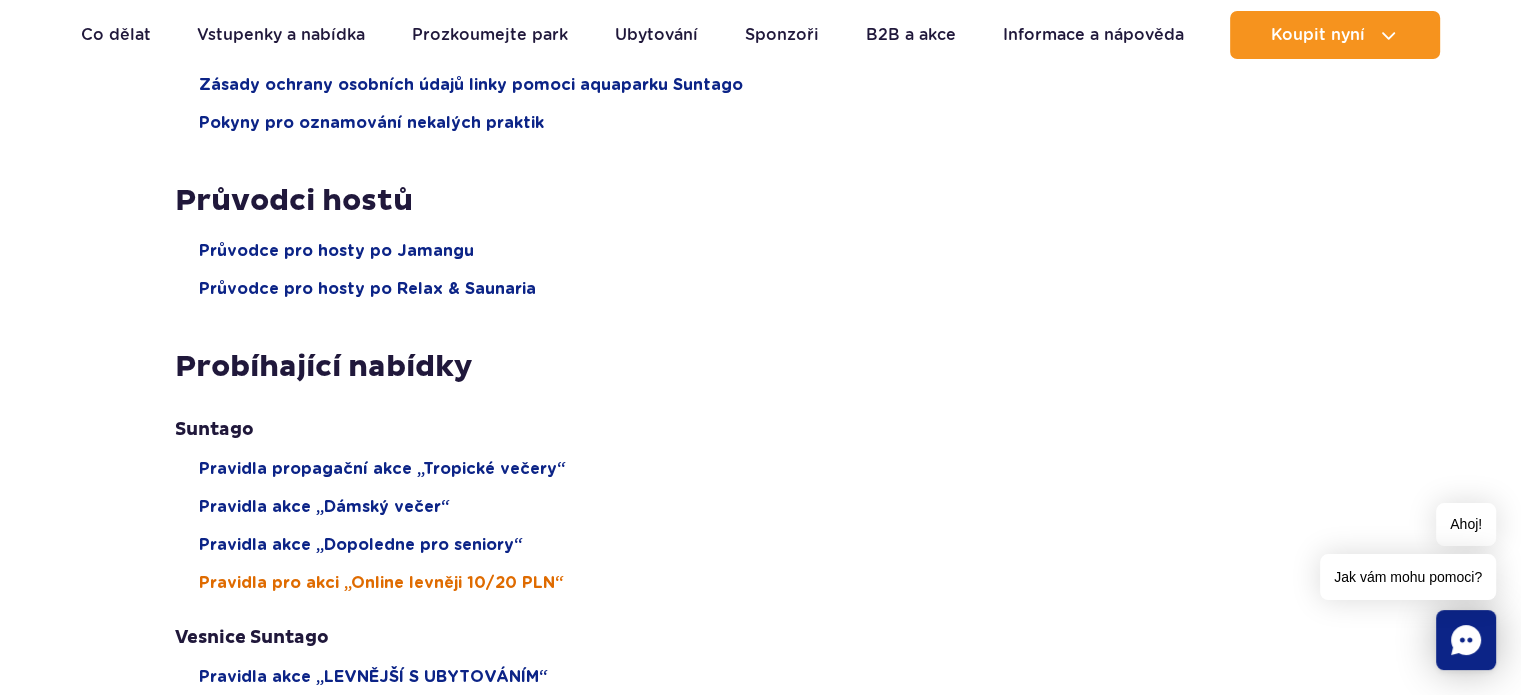 click on "Pravidla pro akci „Online levněji 10/20 PLN“" at bounding box center [381, 583] 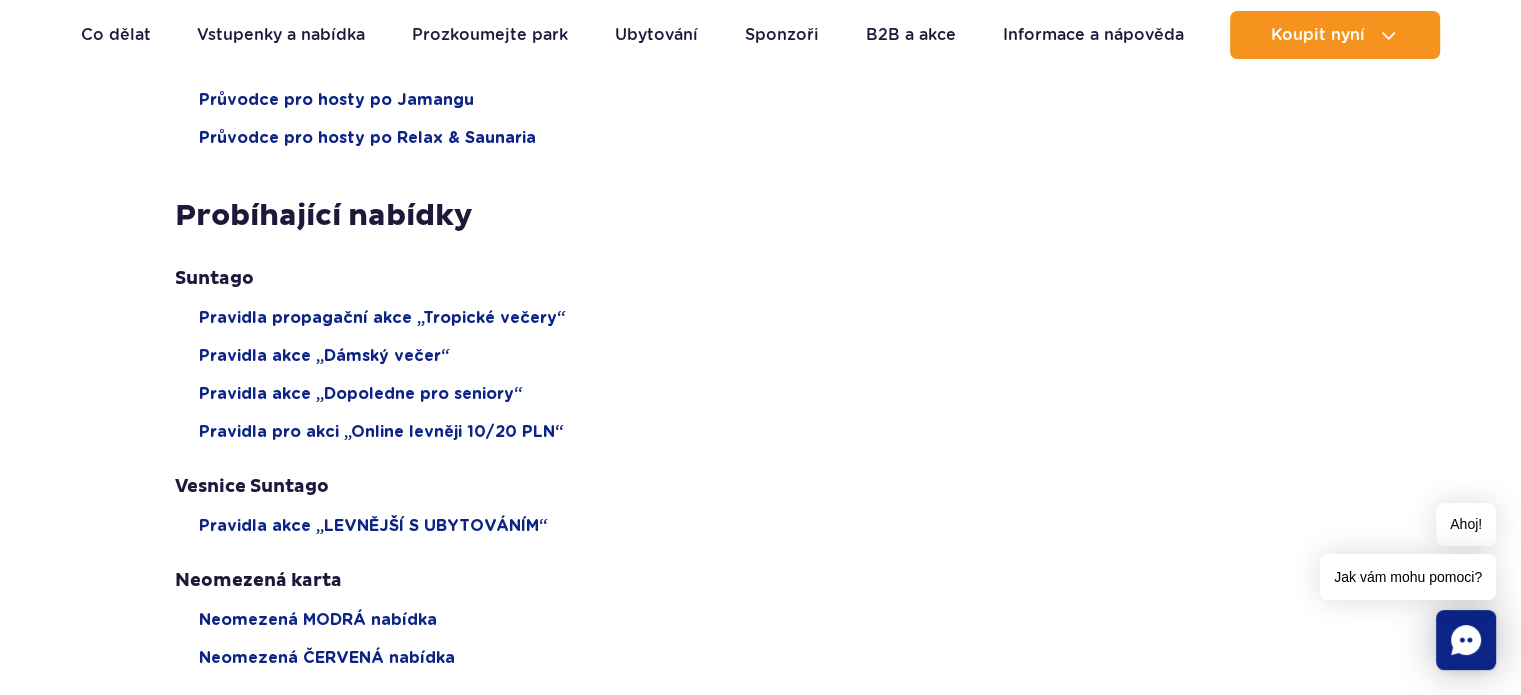 scroll, scrollTop: 800, scrollLeft: 0, axis: vertical 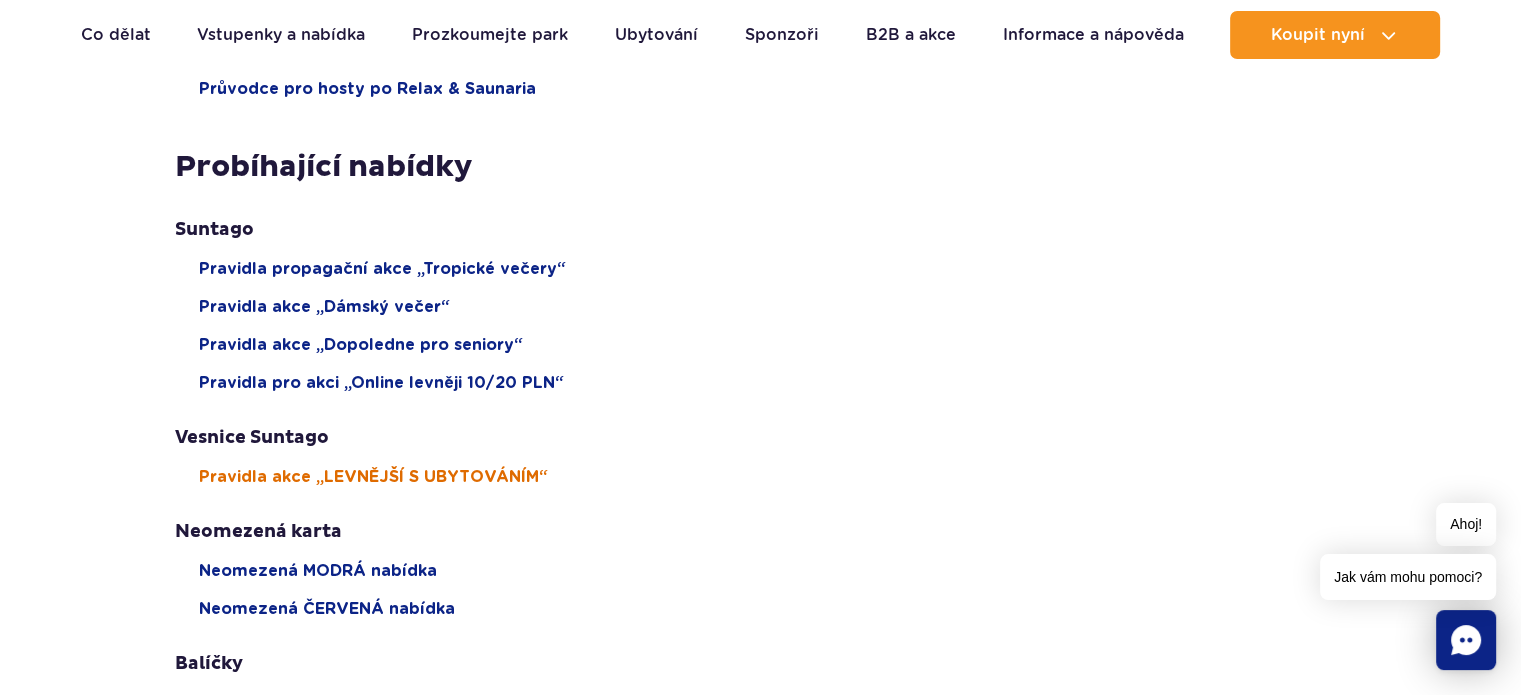 click on "Pravidla akce „LEVNĚJŠÍ S UBYTOVÁNÍM“" at bounding box center (373, 477) 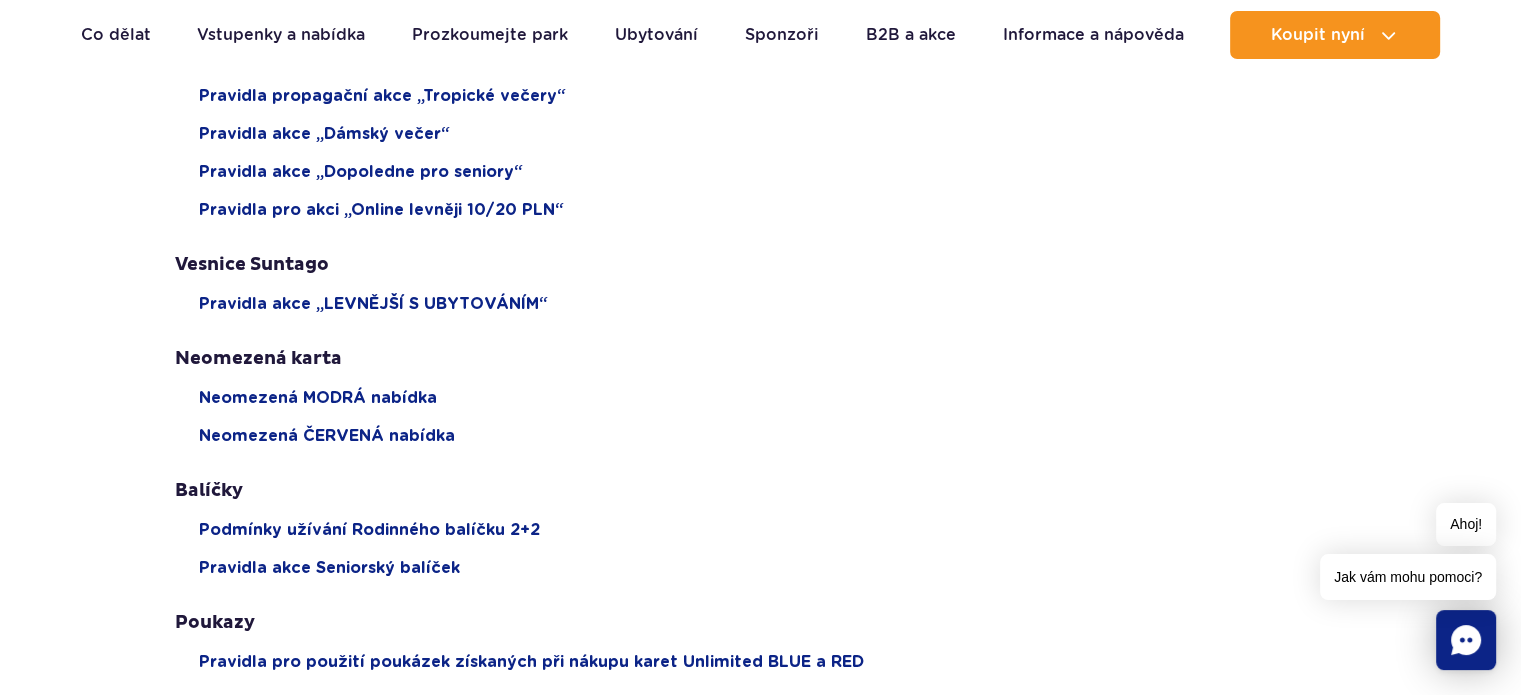 scroll, scrollTop: 1000, scrollLeft: 0, axis: vertical 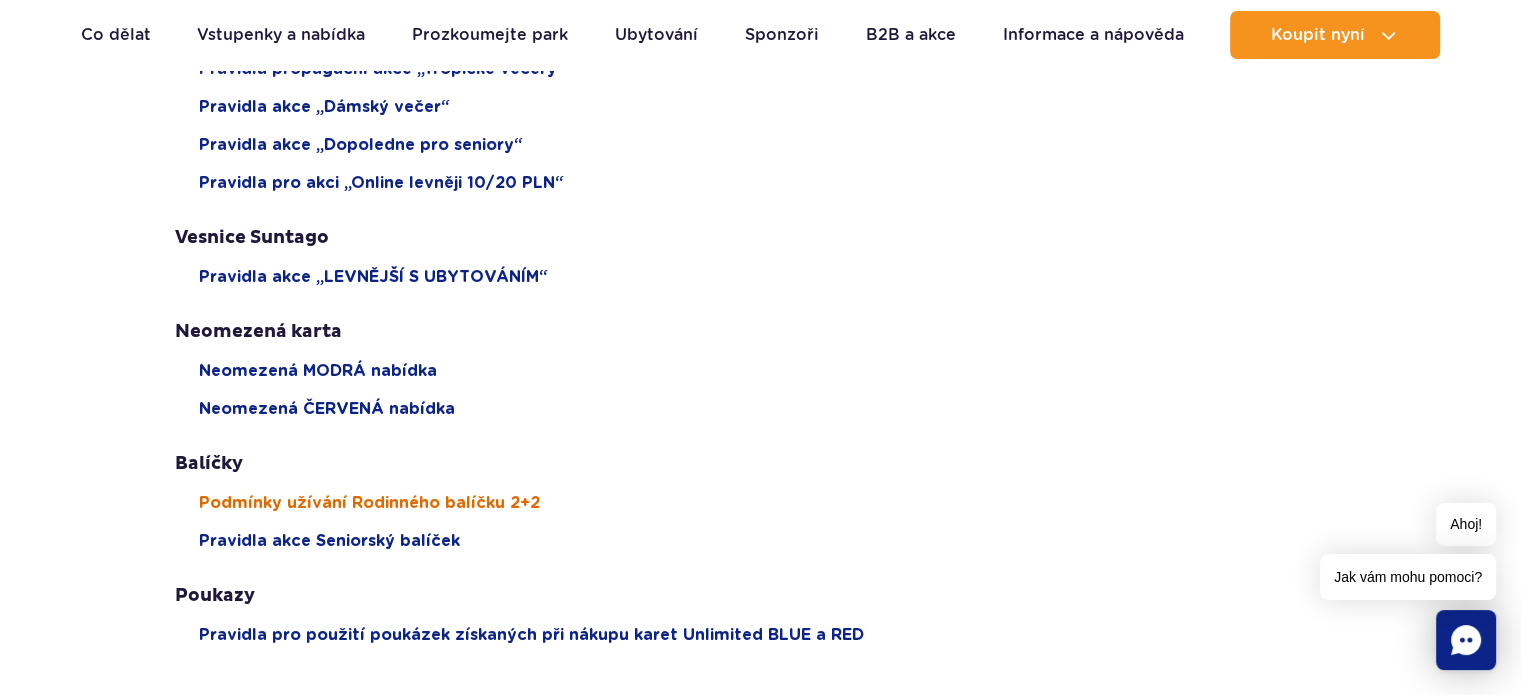 click on "Podmínky užívání Rodinného balíčku 2+2" at bounding box center [369, 503] 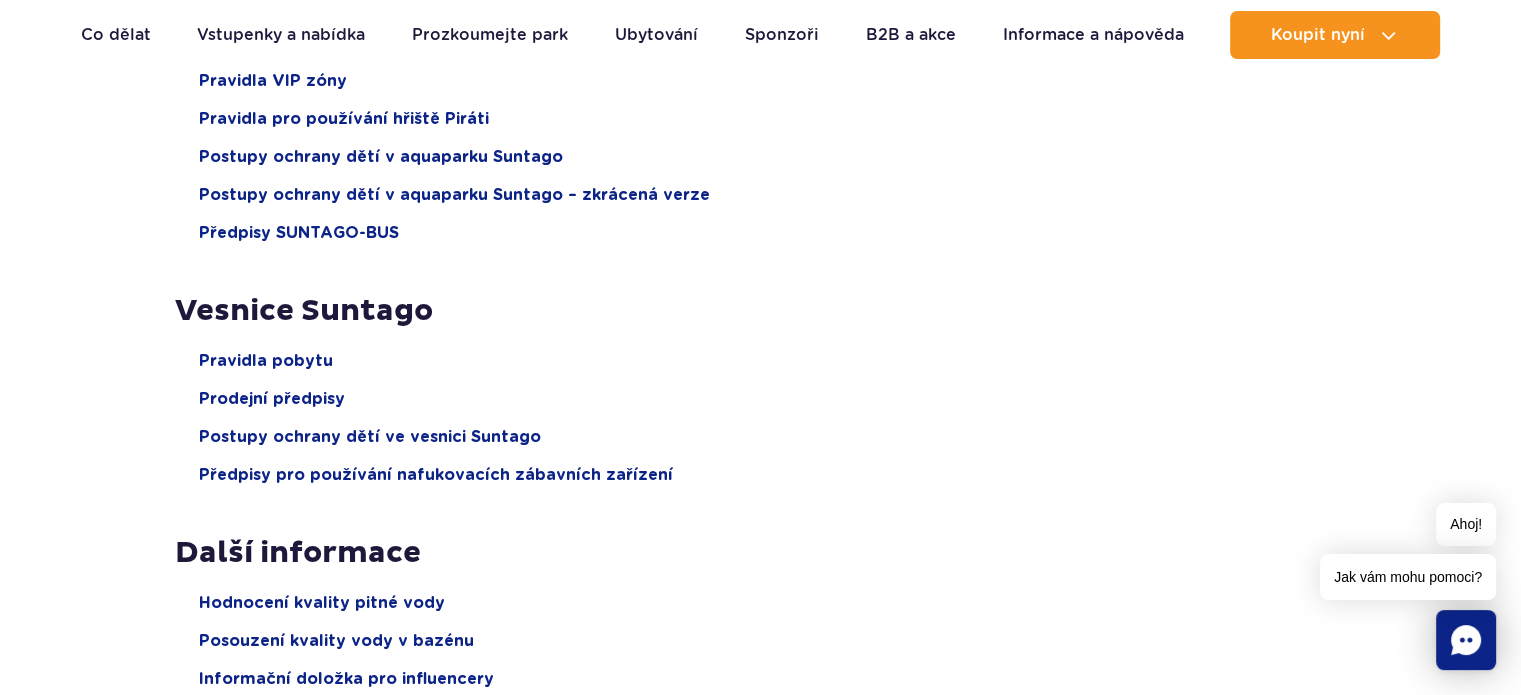 scroll, scrollTop: 2600, scrollLeft: 0, axis: vertical 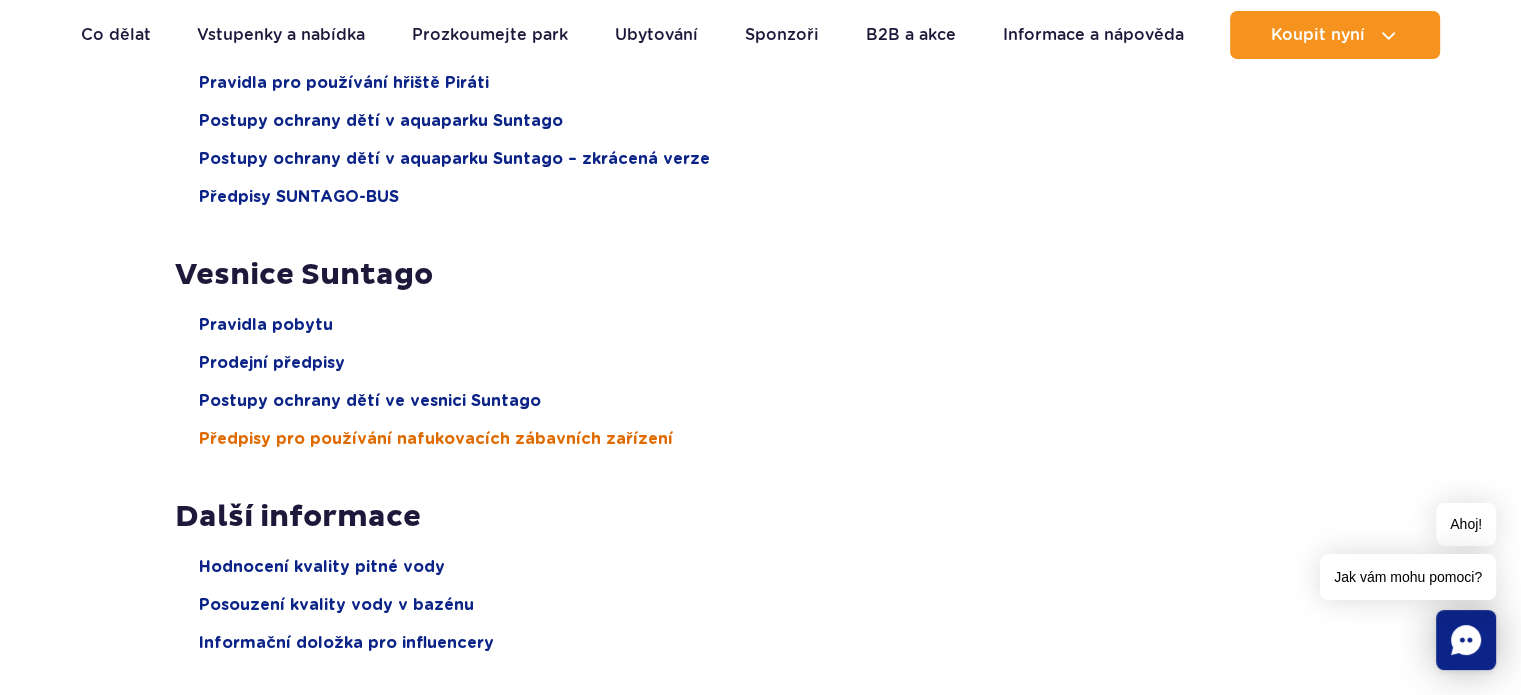 click on "Předpisy pro používání nafukovacích zábavních zařízení" at bounding box center (436, 439) 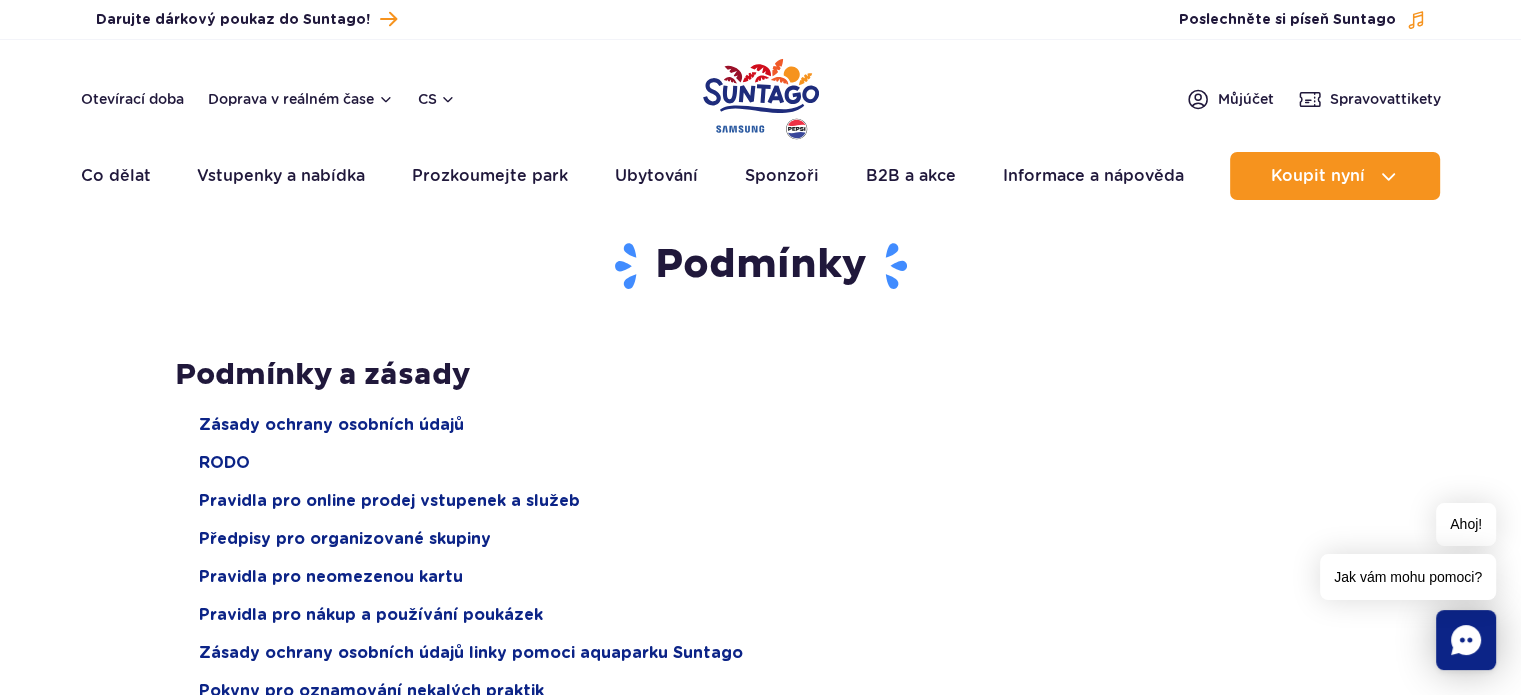 scroll, scrollTop: 0, scrollLeft: 0, axis: both 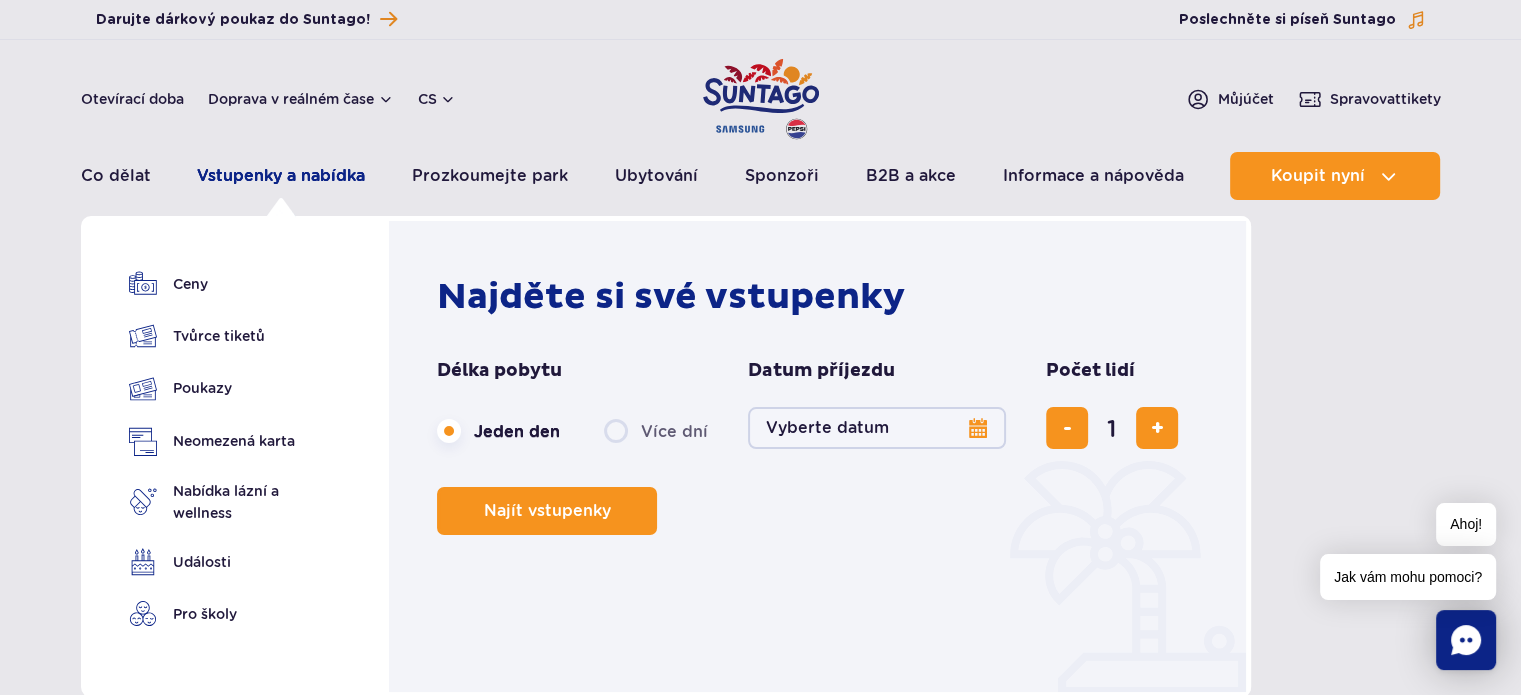 click on "Vstupenky a nabídka" at bounding box center [281, 175] 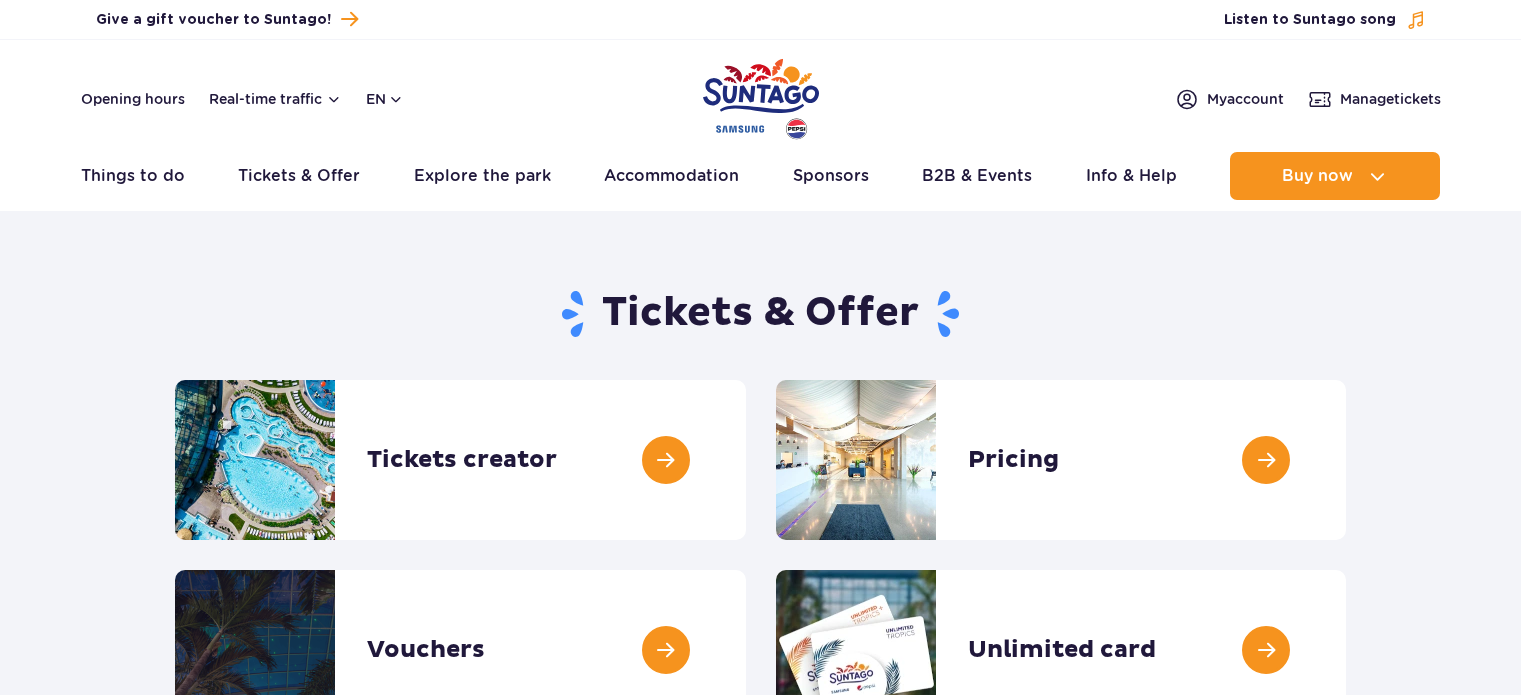 scroll, scrollTop: 0, scrollLeft: 0, axis: both 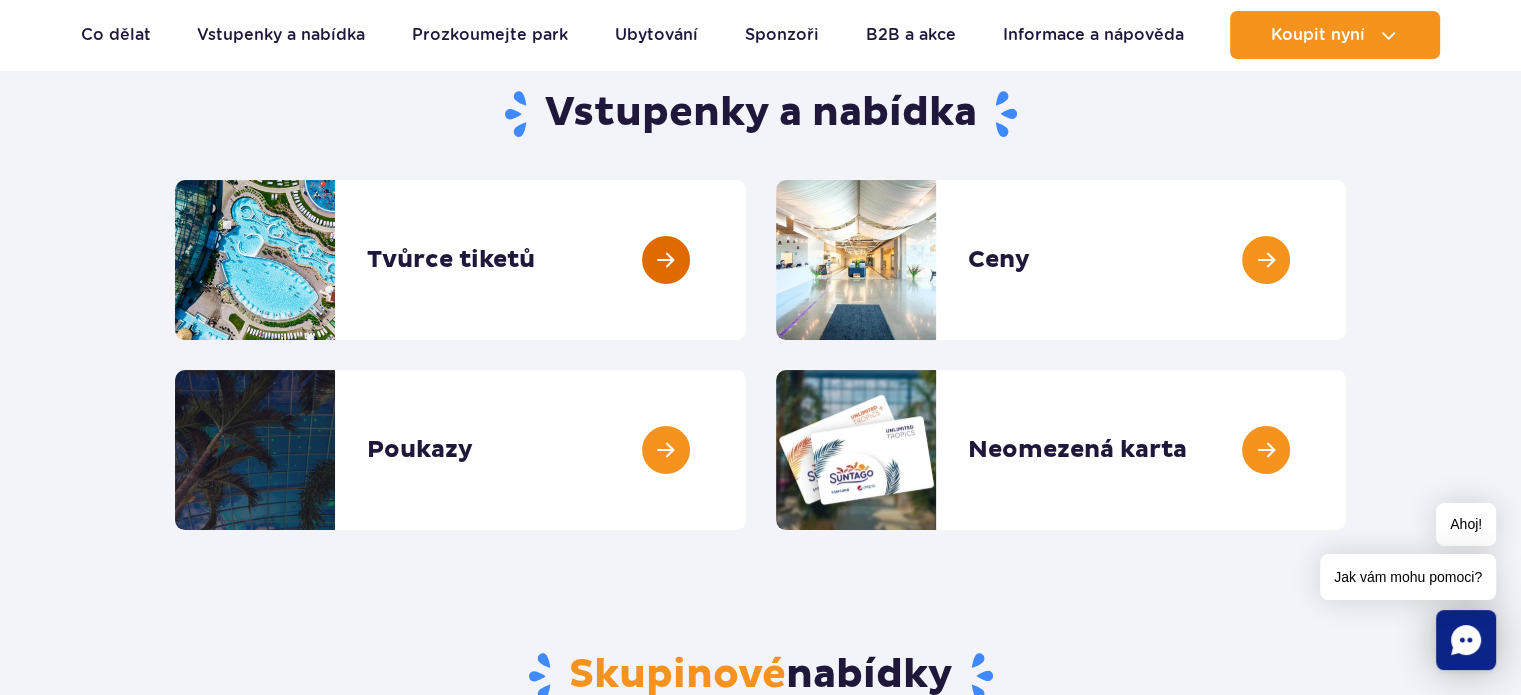 click at bounding box center [746, 260] 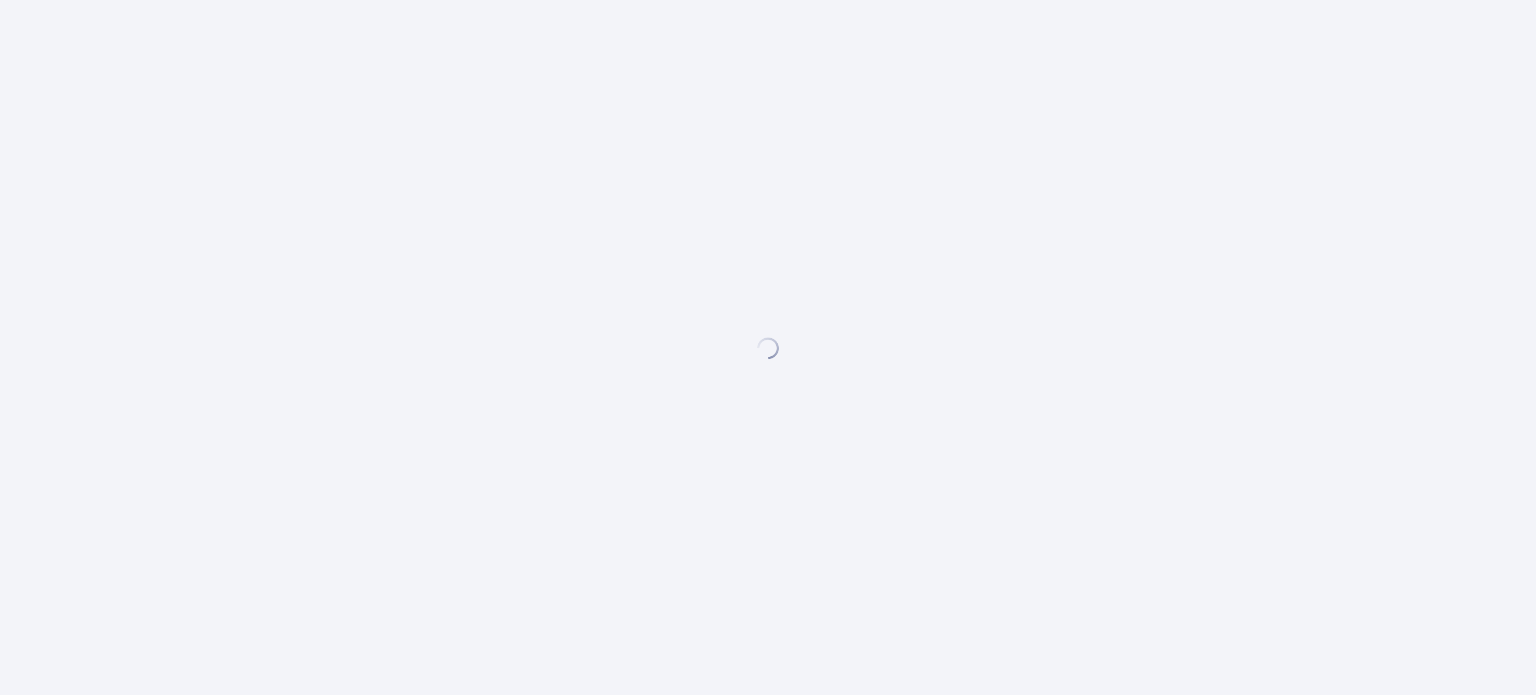 scroll, scrollTop: 0, scrollLeft: 0, axis: both 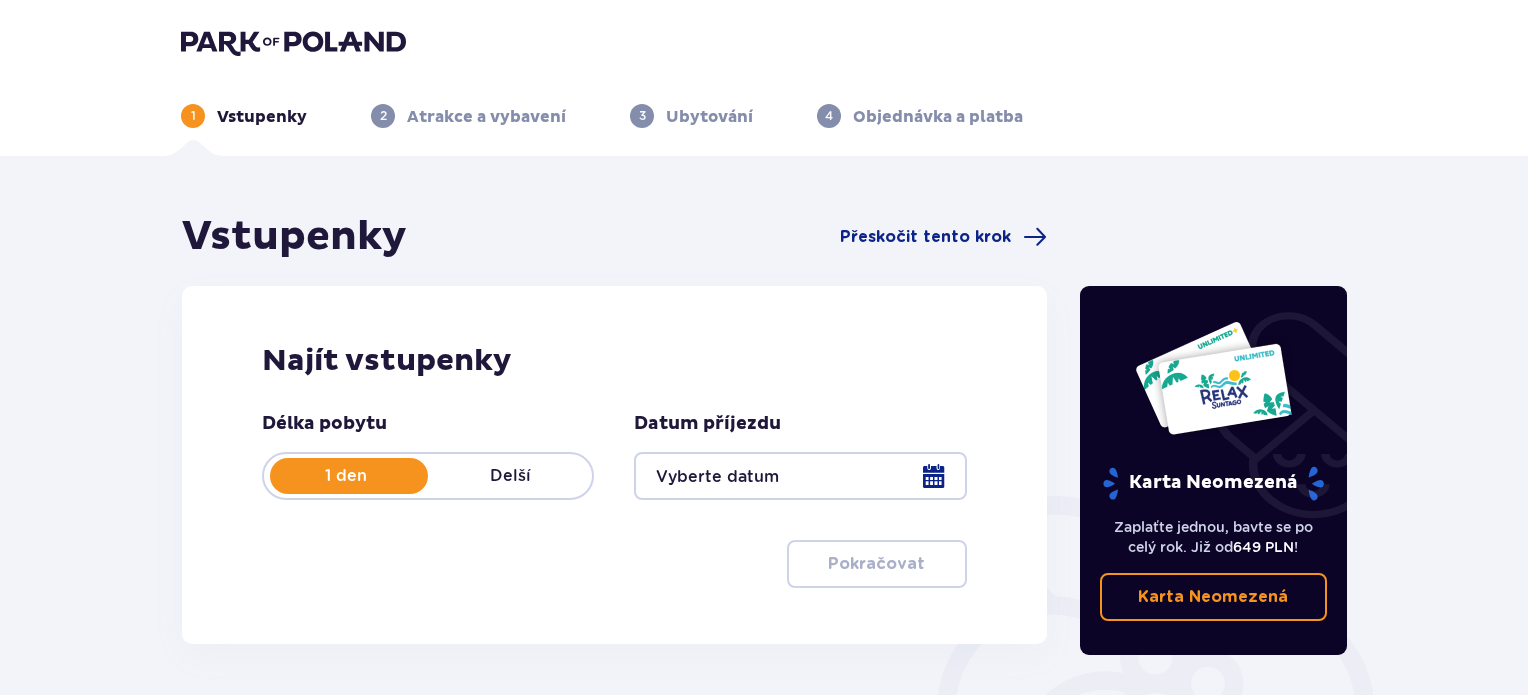 click at bounding box center (800, 476) 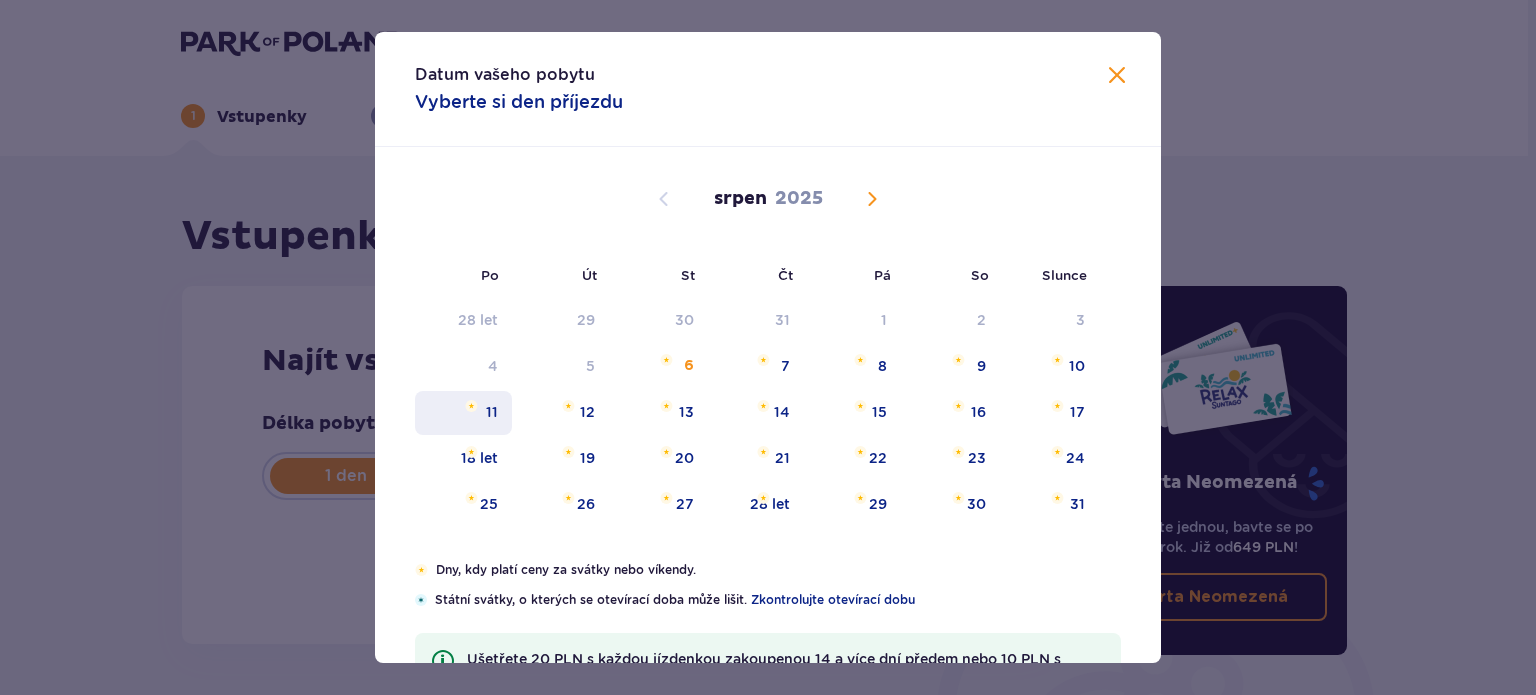 click on "11" at bounding box center (463, 413) 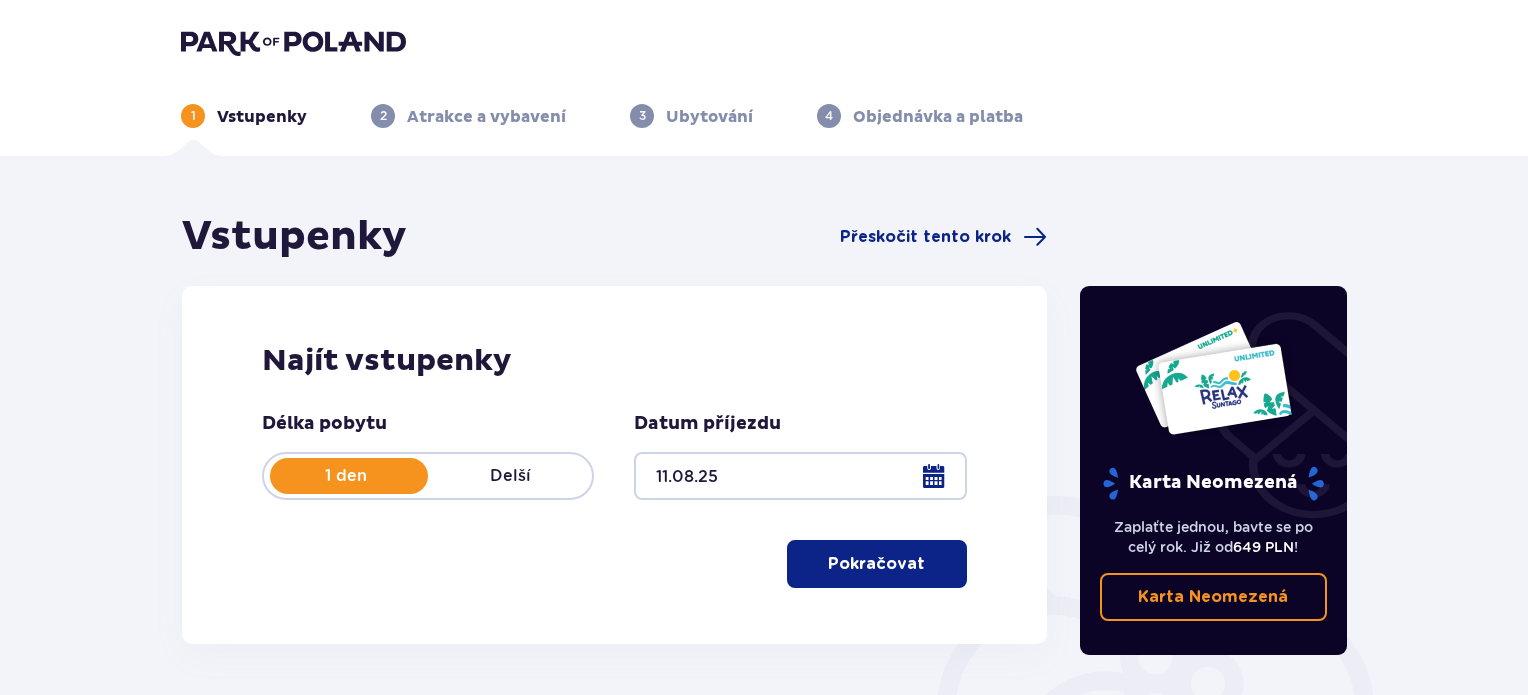 click on "Pokračovat" at bounding box center (876, 564) 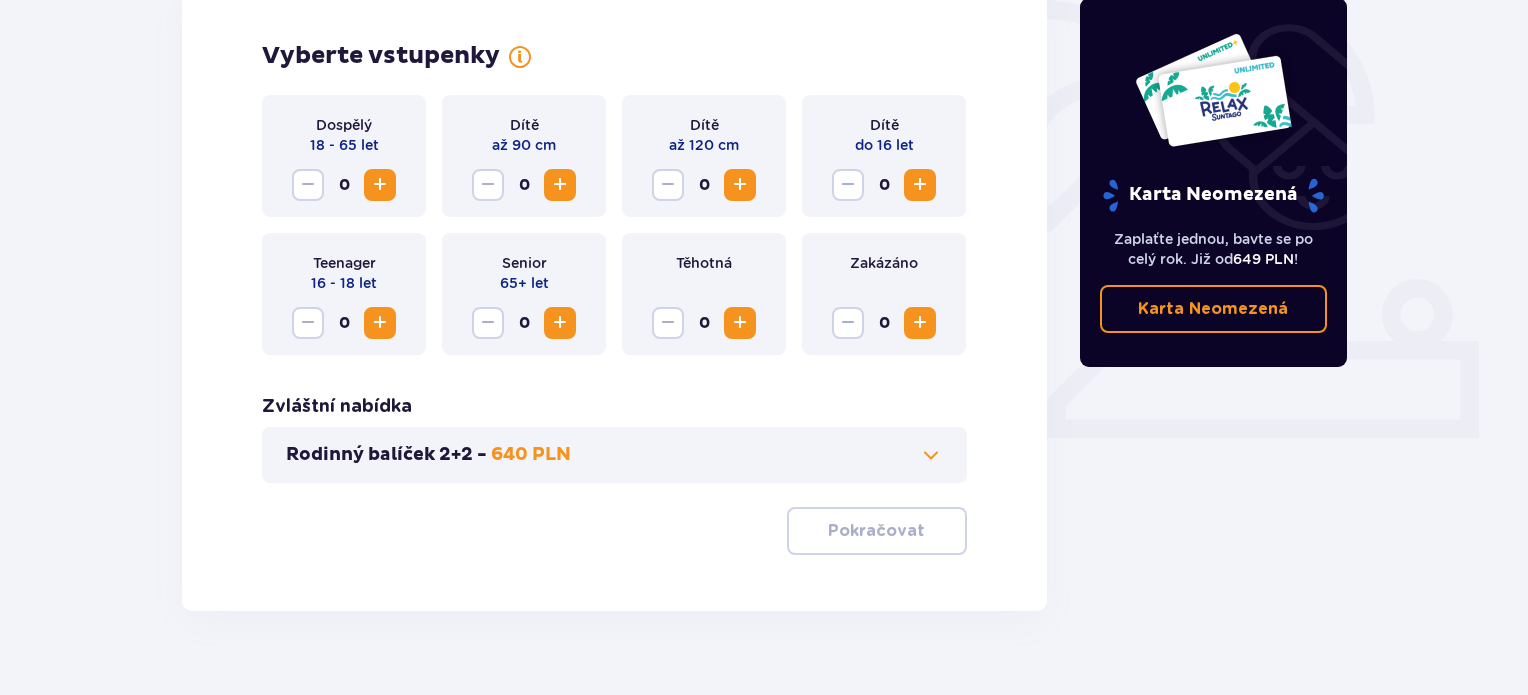 scroll, scrollTop: 631, scrollLeft: 0, axis: vertical 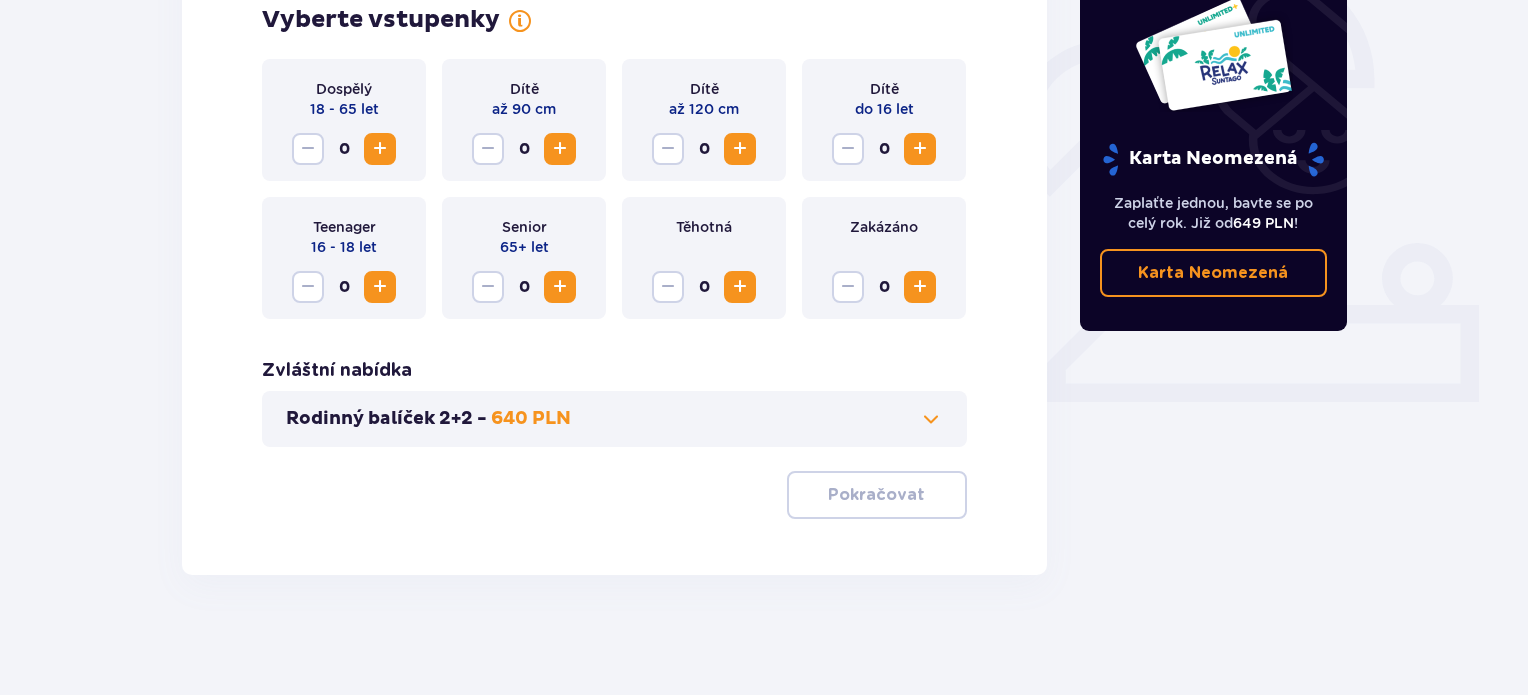 click at bounding box center (931, 419) 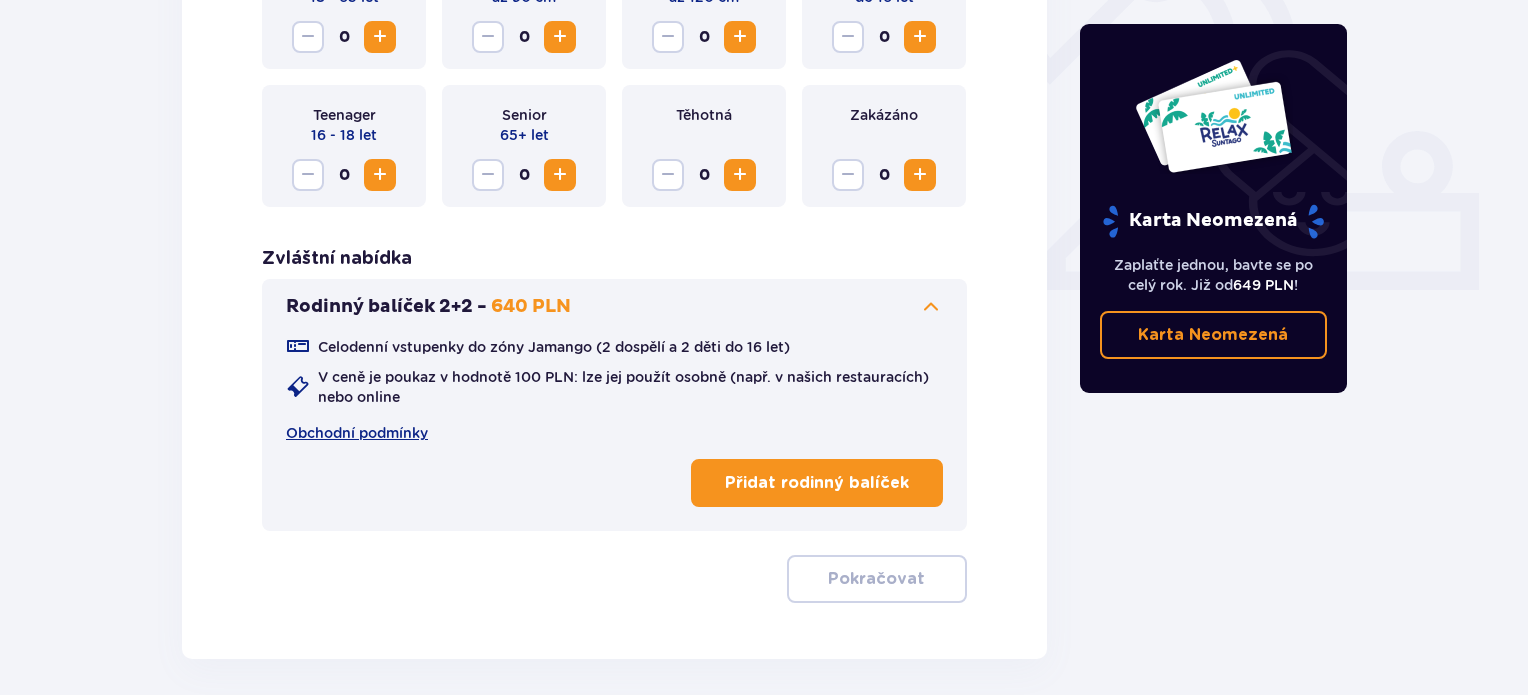 scroll, scrollTop: 756, scrollLeft: 0, axis: vertical 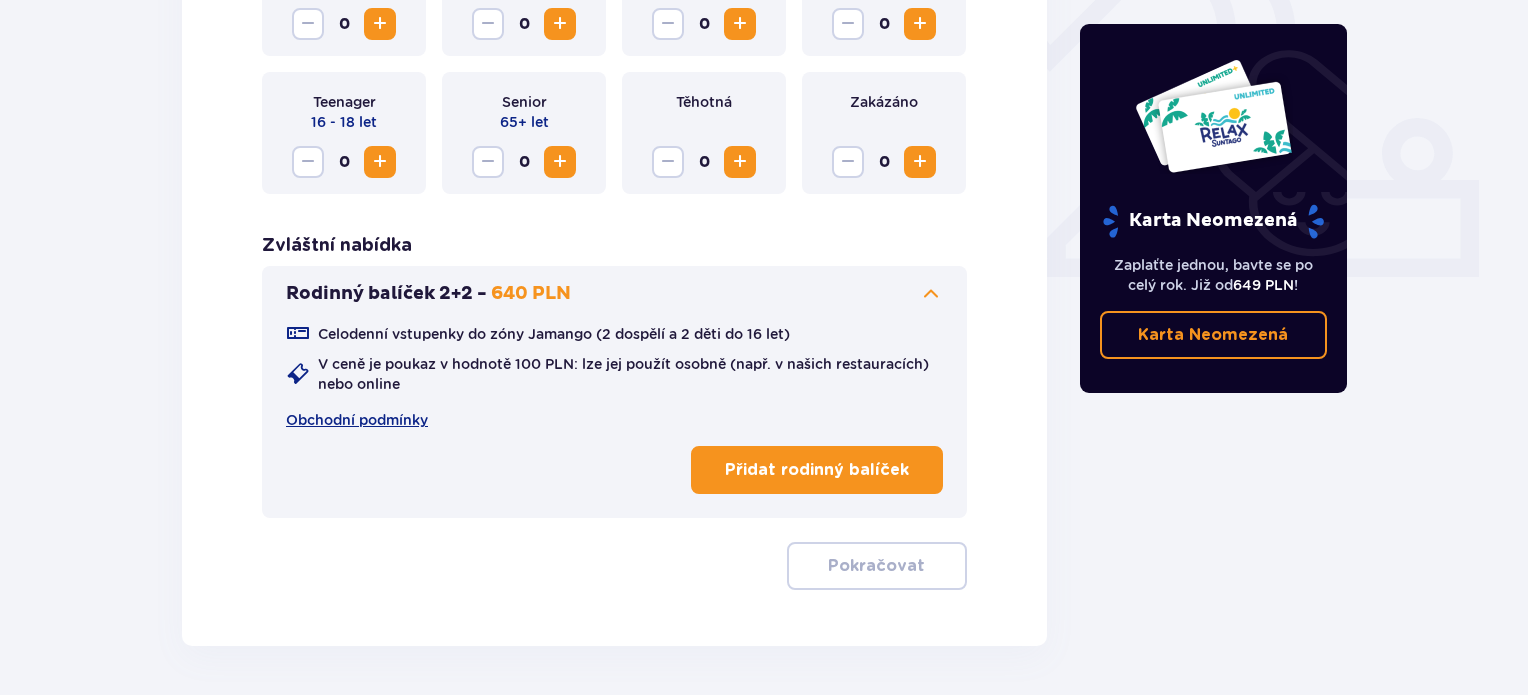 click on "Přidat rodinný balíček" at bounding box center [817, 470] 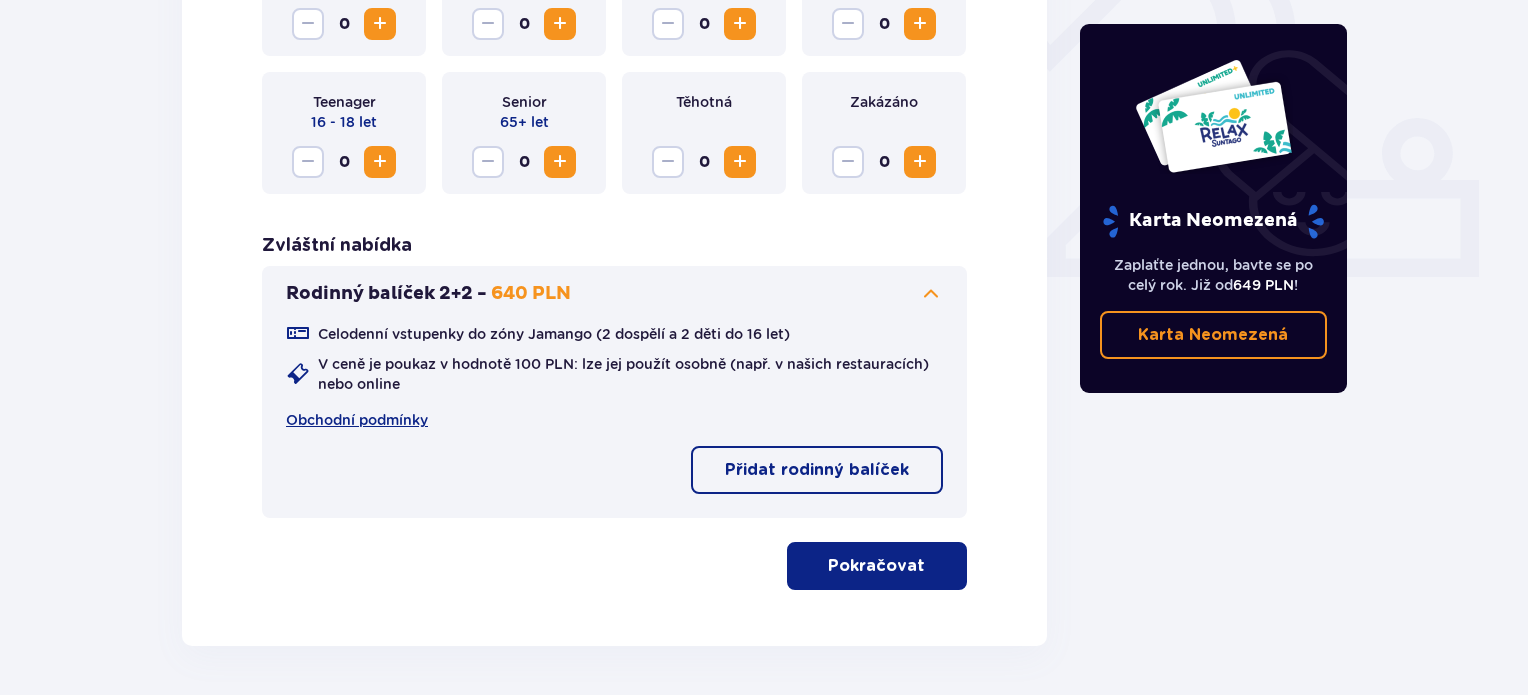 click on "Pokračovat" at bounding box center (876, 566) 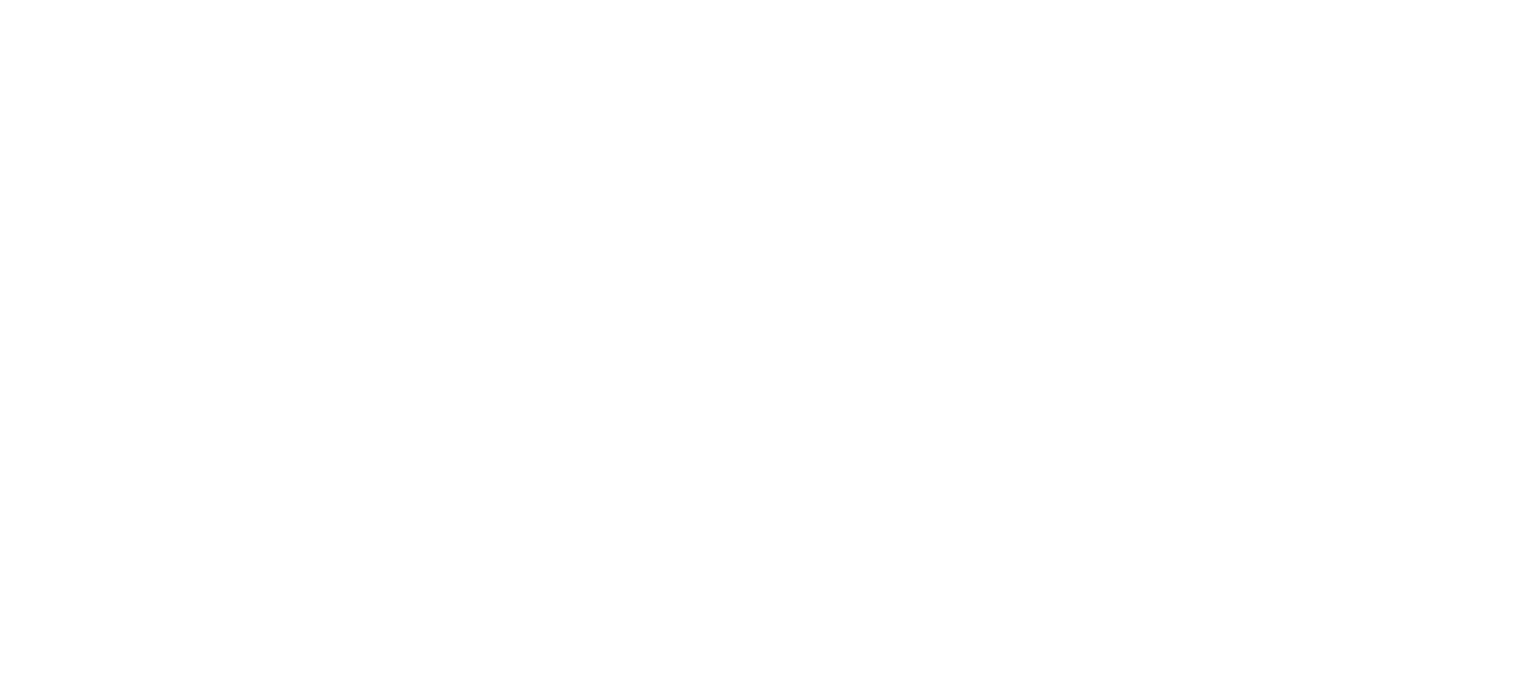 scroll, scrollTop: 0, scrollLeft: 0, axis: both 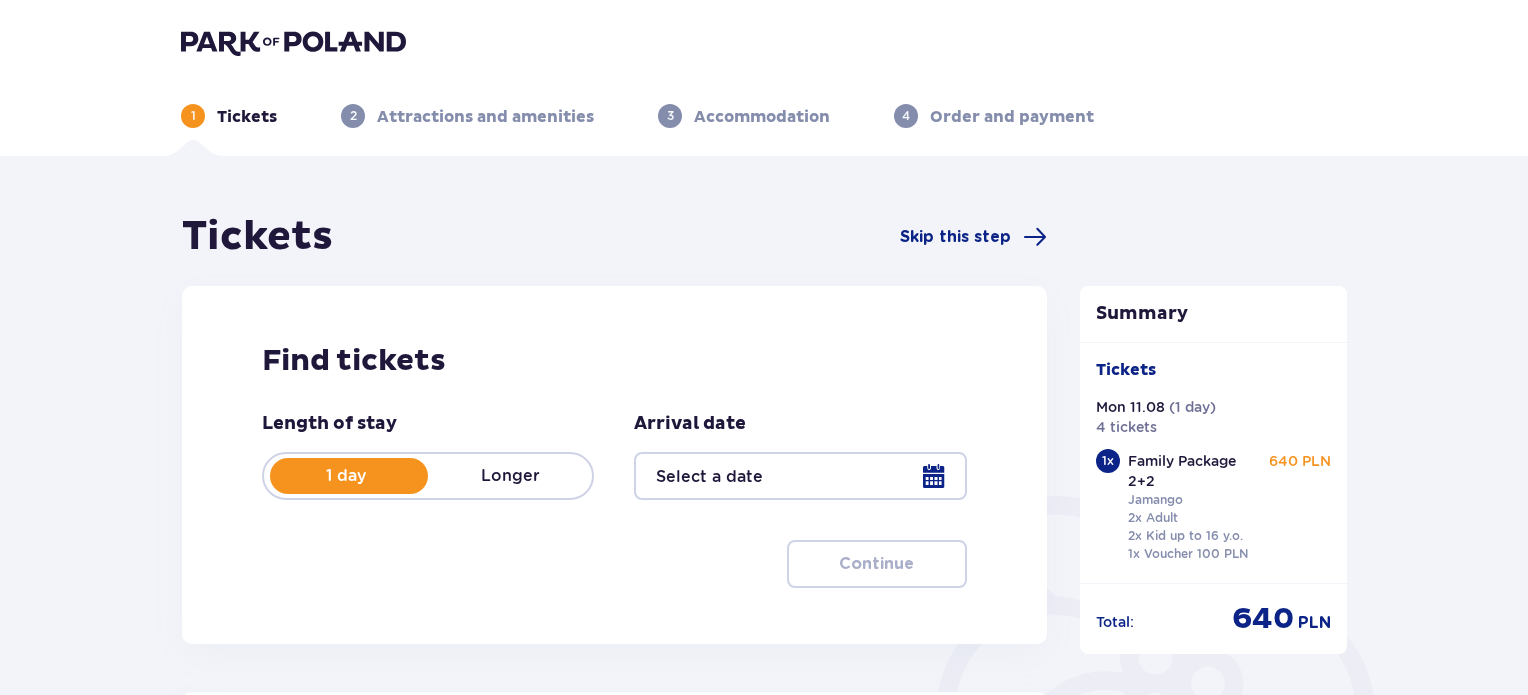 type on "11.08.25" 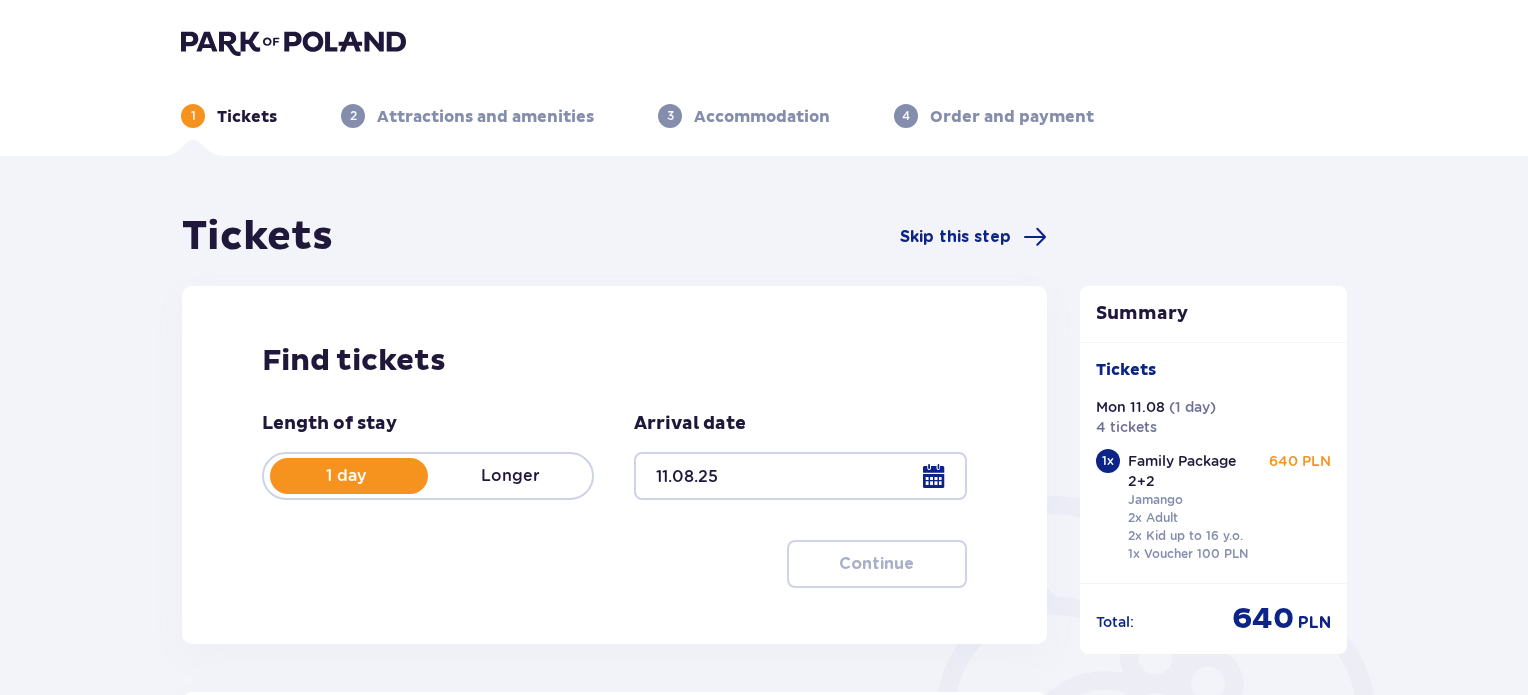 scroll, scrollTop: 0, scrollLeft: 0, axis: both 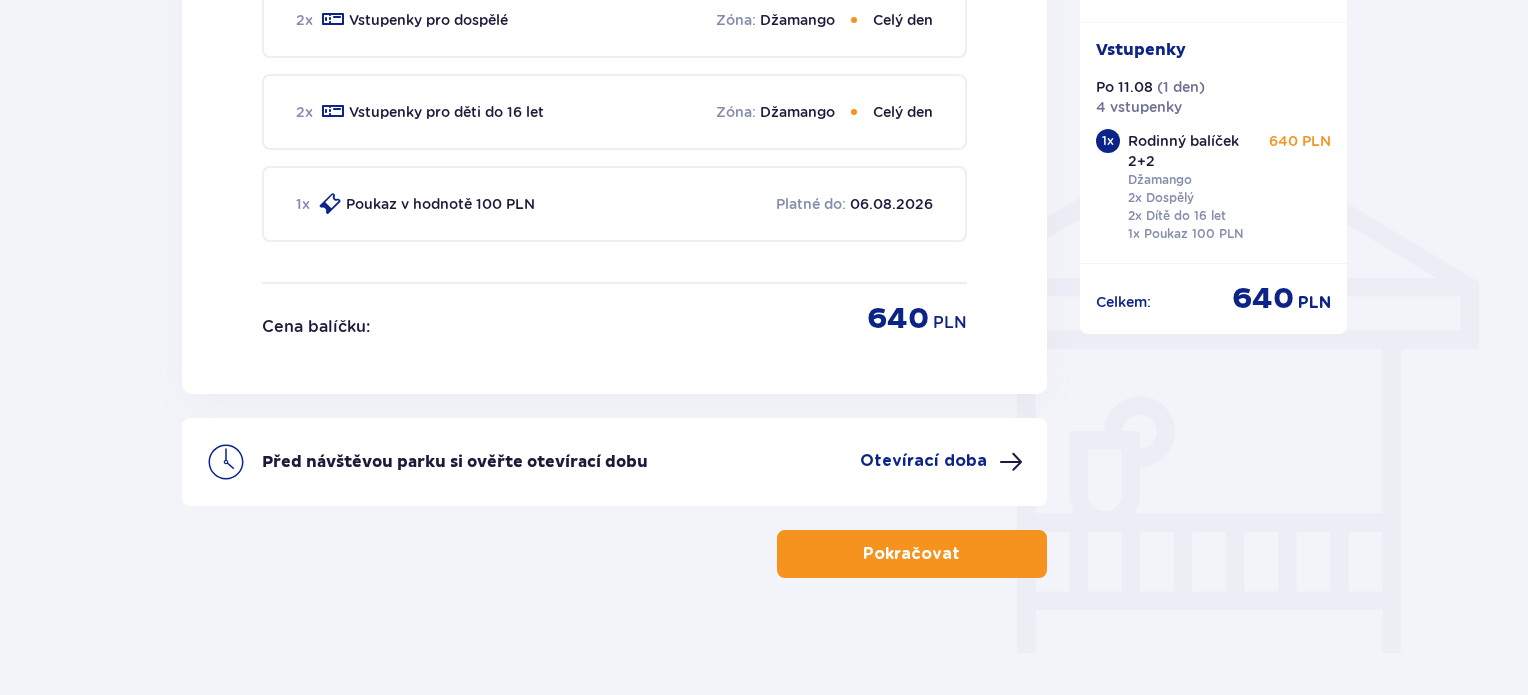 click on "Otevírací doba" at bounding box center (923, 461) 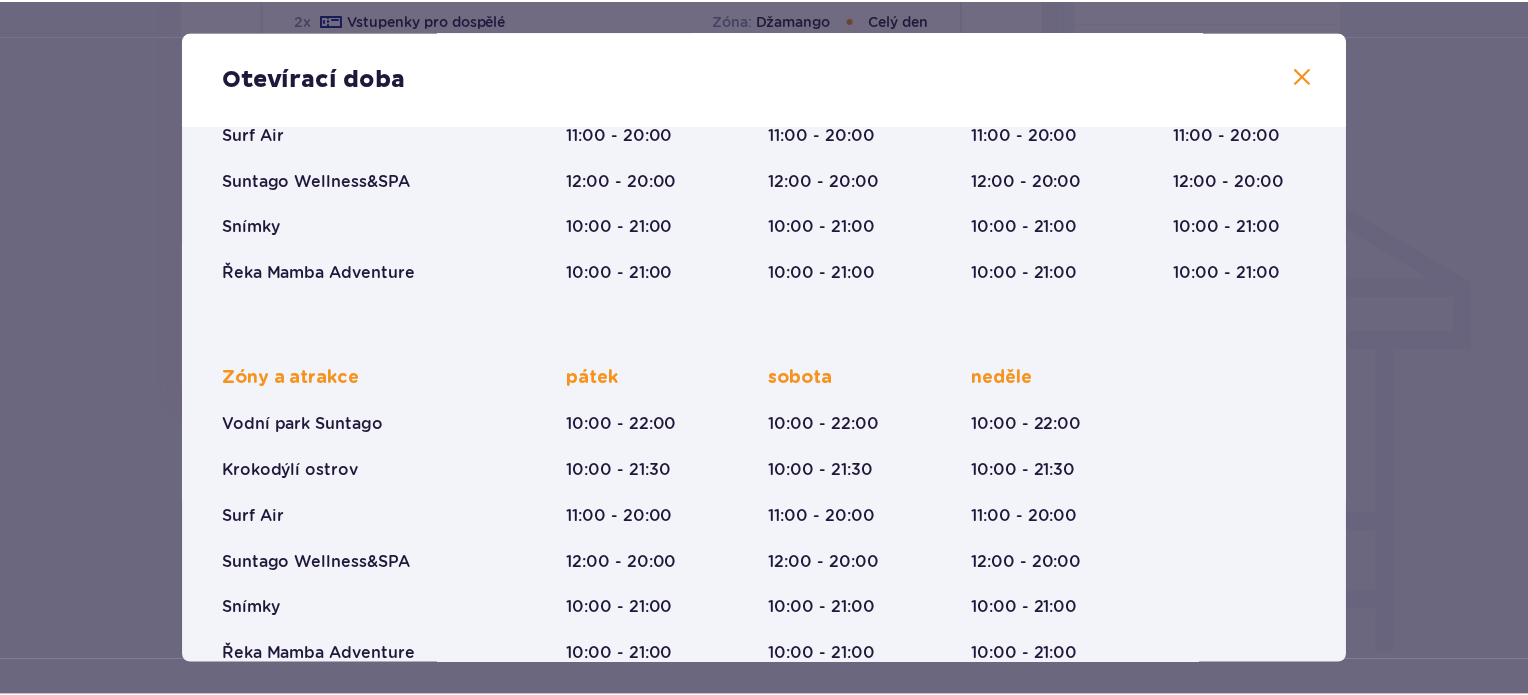 scroll, scrollTop: 343, scrollLeft: 0, axis: vertical 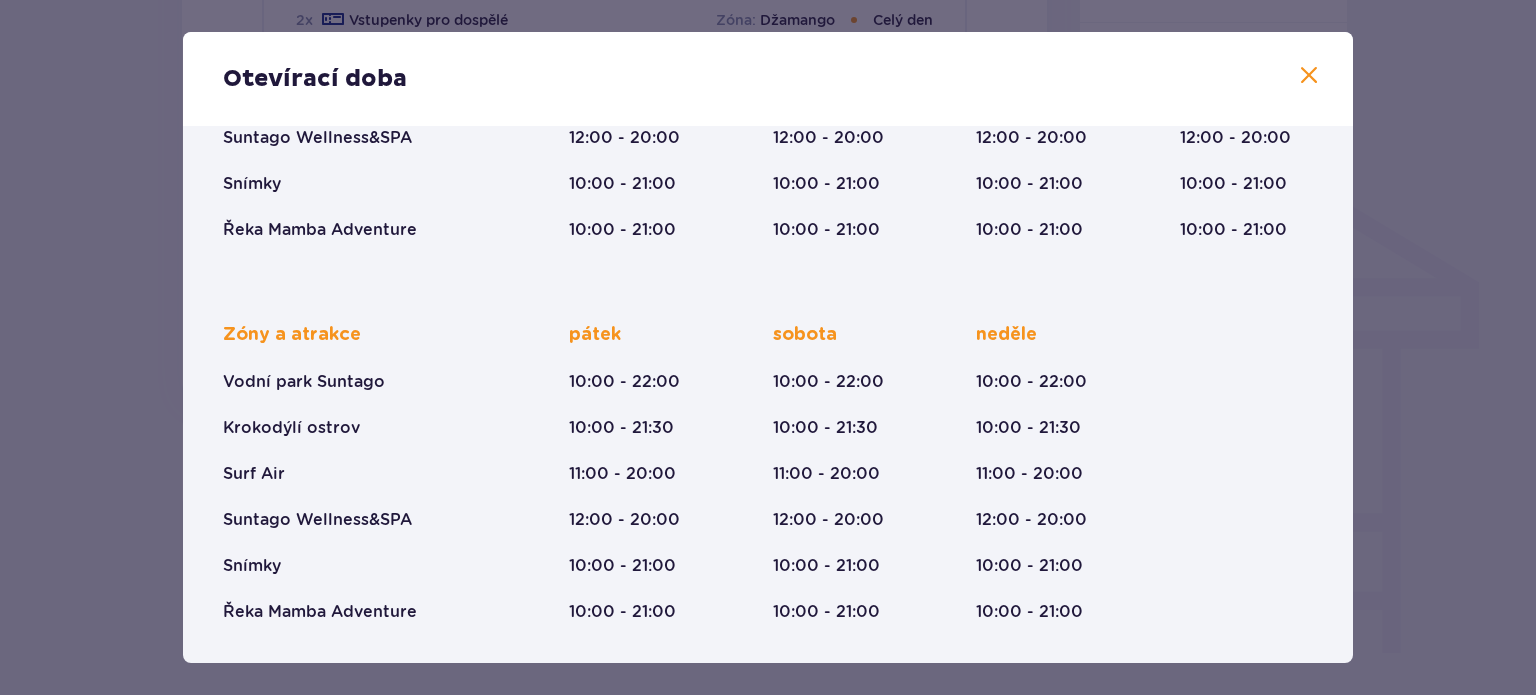 click at bounding box center [1309, 76] 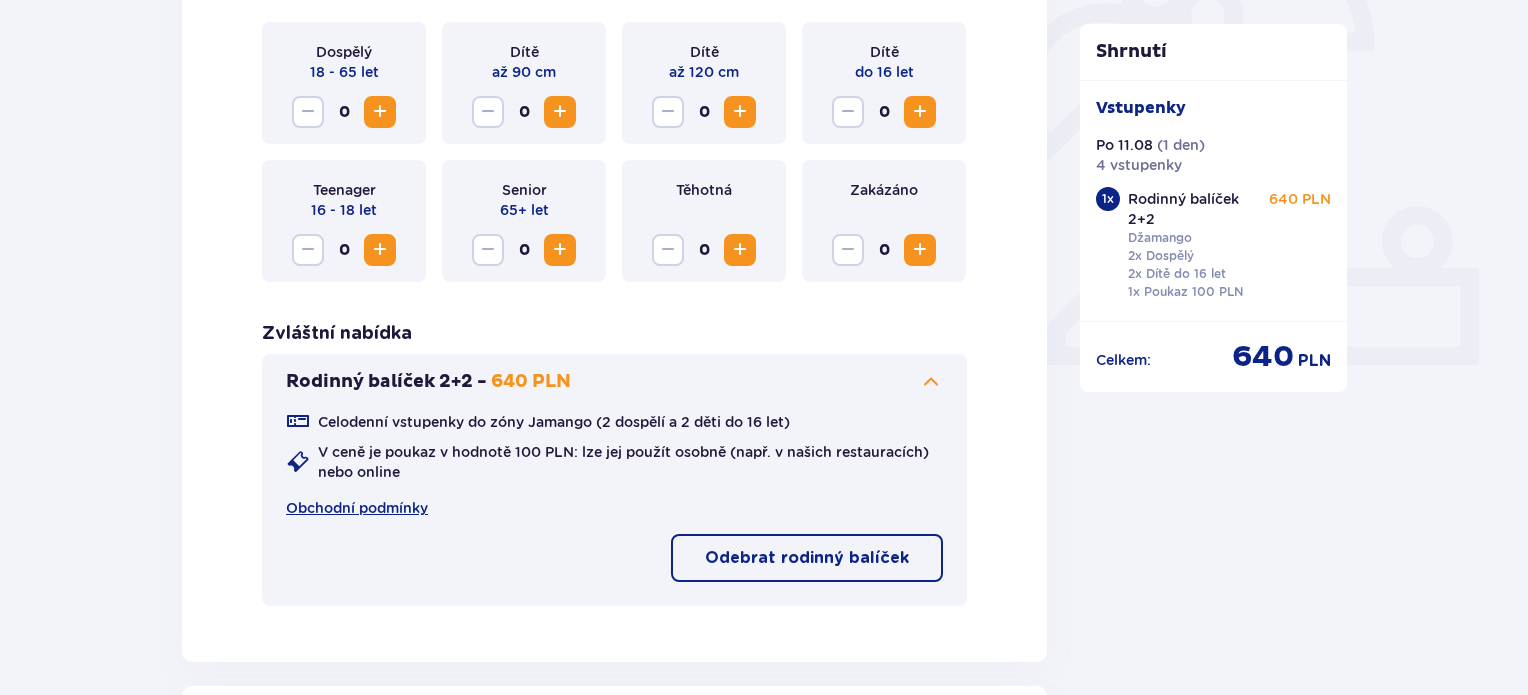 scroll, scrollTop: 804, scrollLeft: 0, axis: vertical 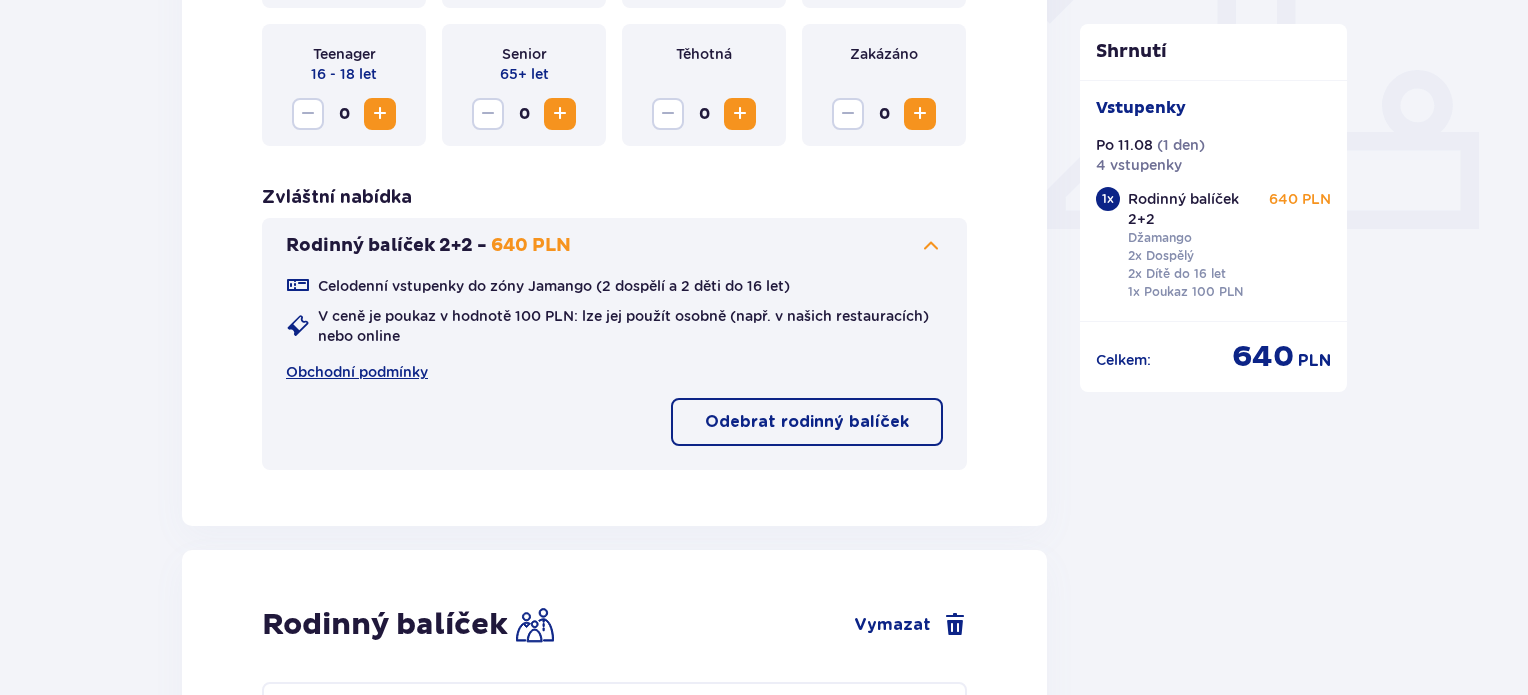 click on "Odebrat rodinný balíček" at bounding box center [807, 422] 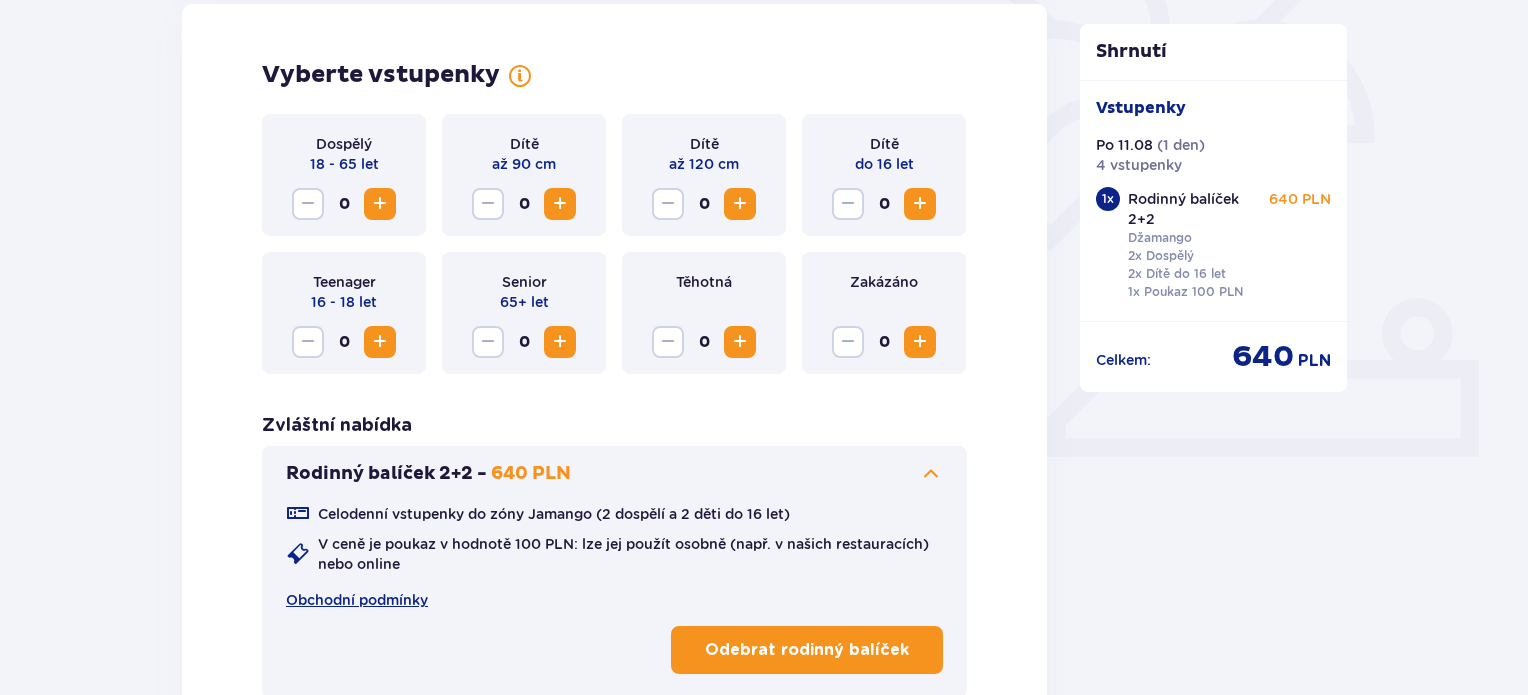 scroll, scrollTop: 704, scrollLeft: 0, axis: vertical 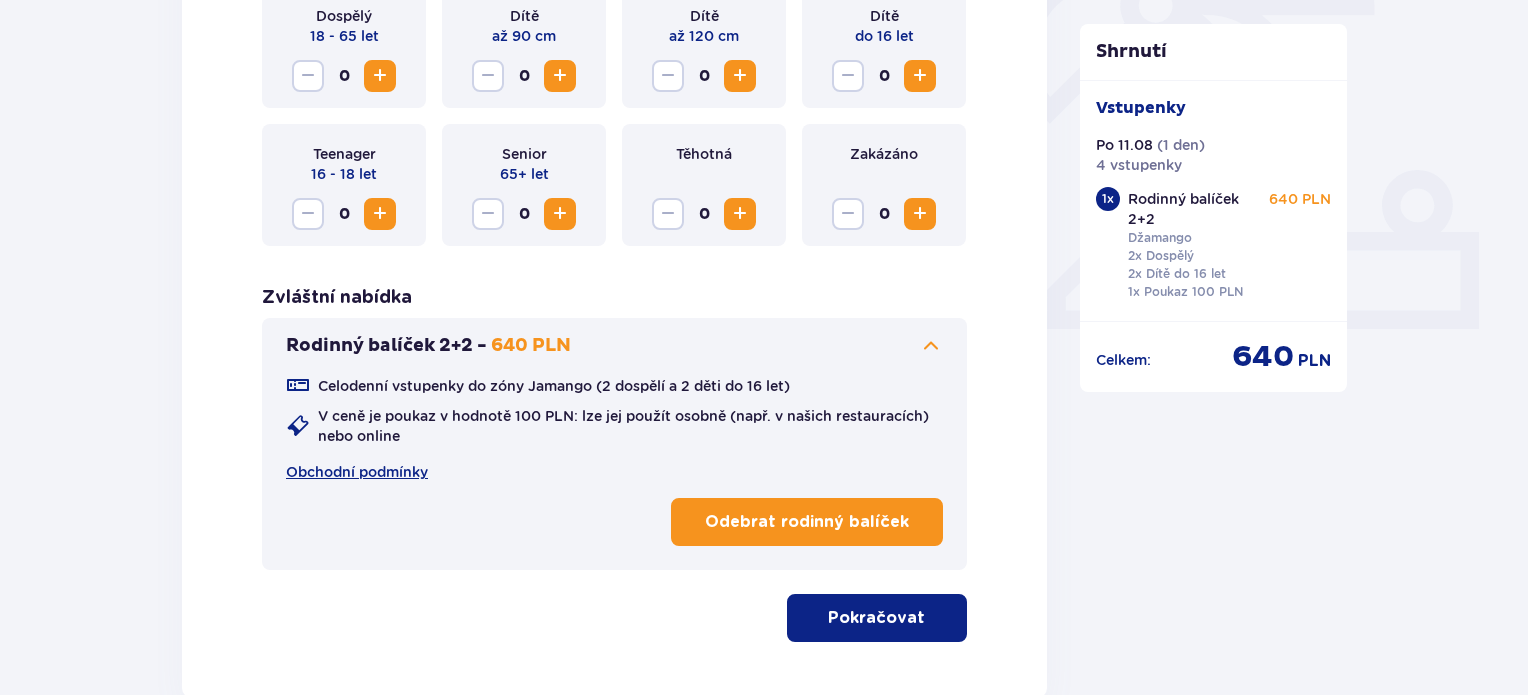 click on "Odebrat rodinný balíček" at bounding box center [807, 522] 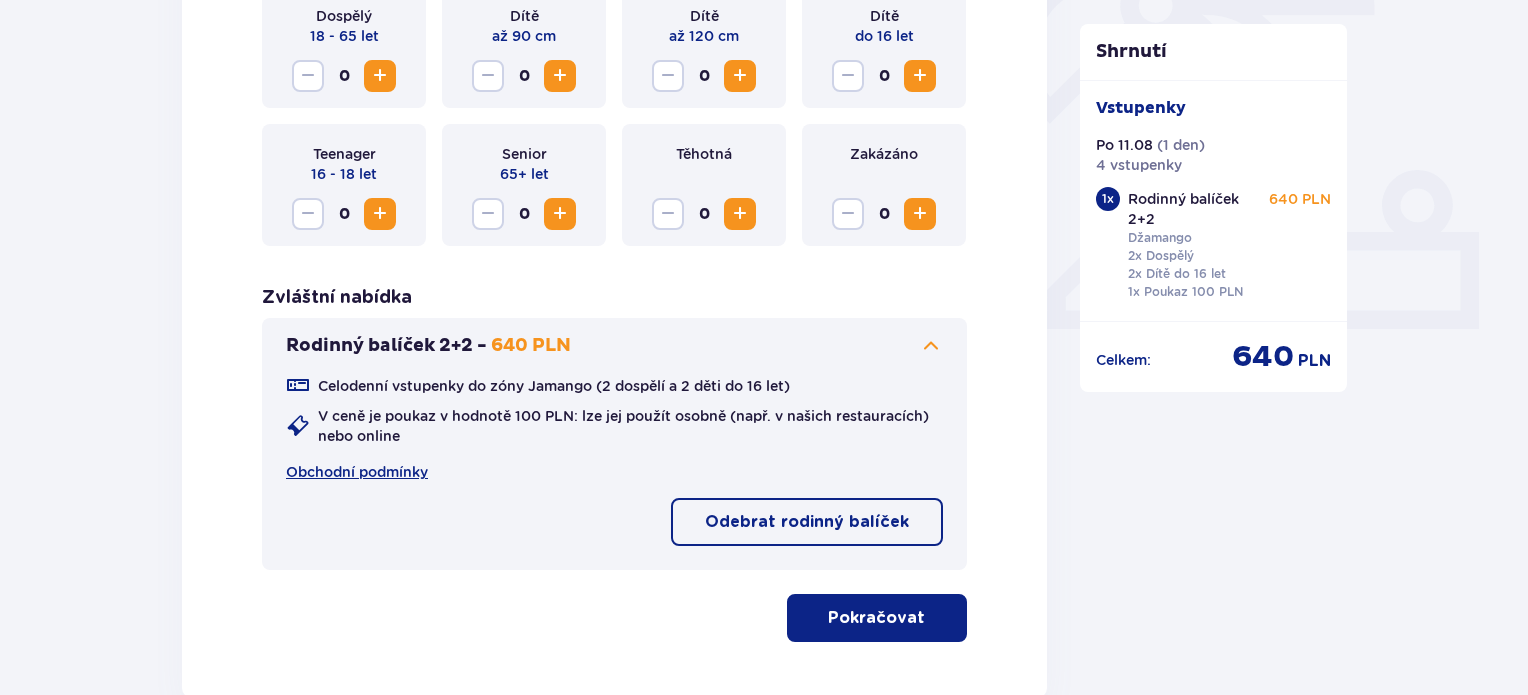 click on "Odebrat rodinný balíček" at bounding box center (807, 522) 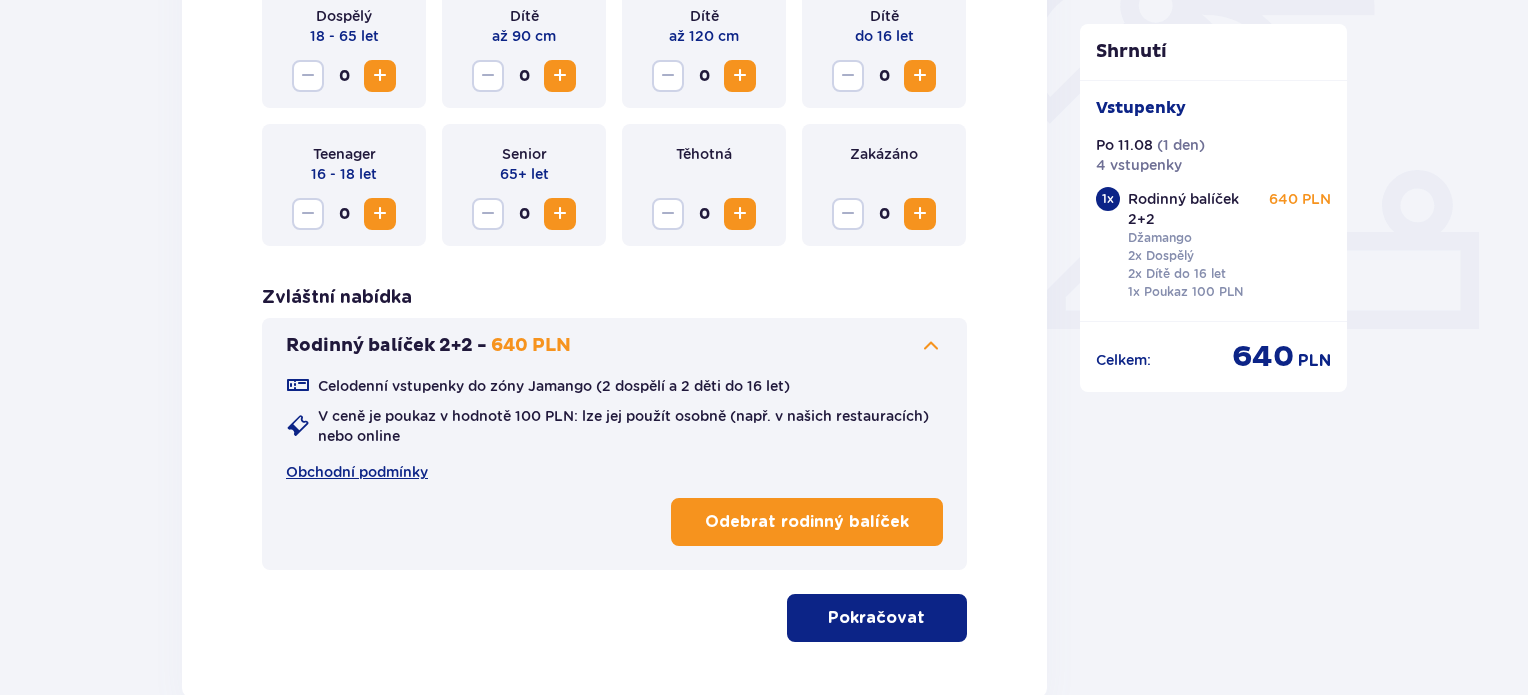 click at bounding box center [931, 346] 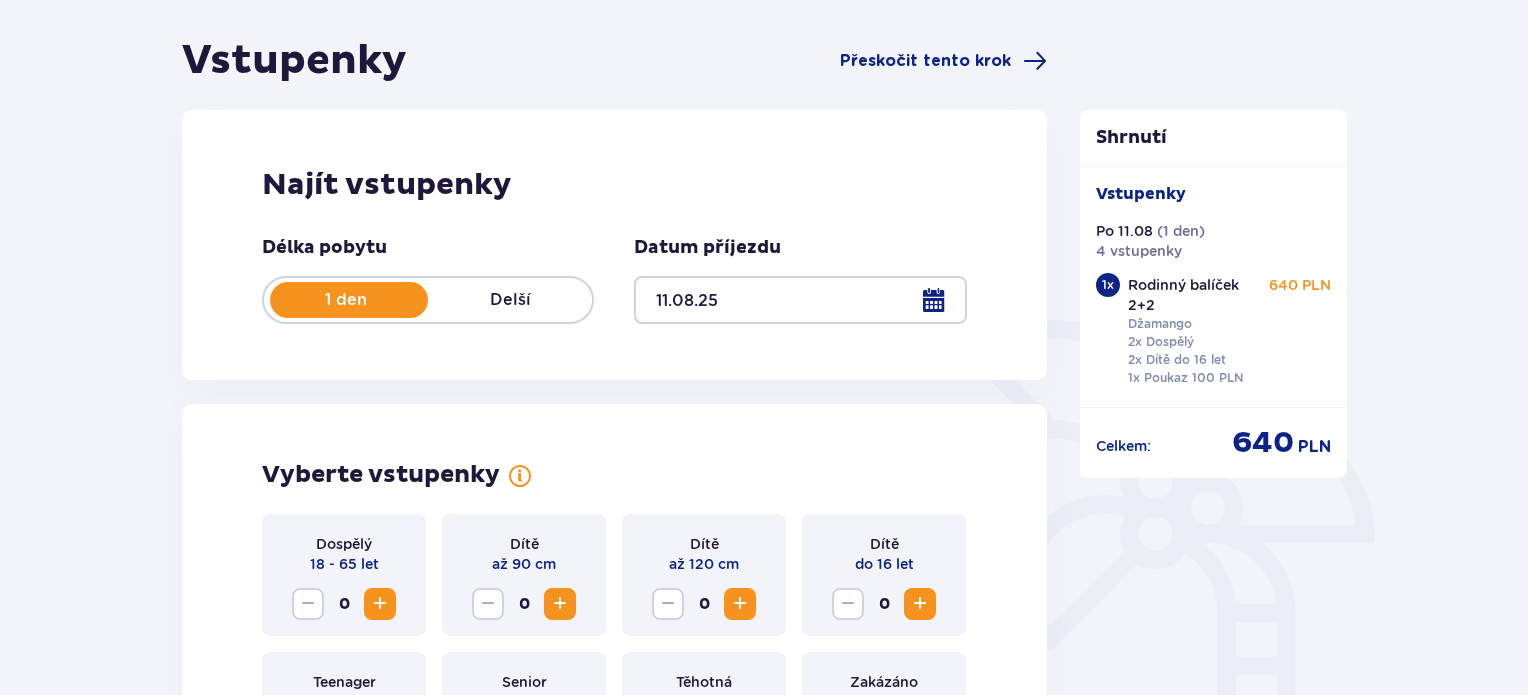 scroll, scrollTop: 104, scrollLeft: 0, axis: vertical 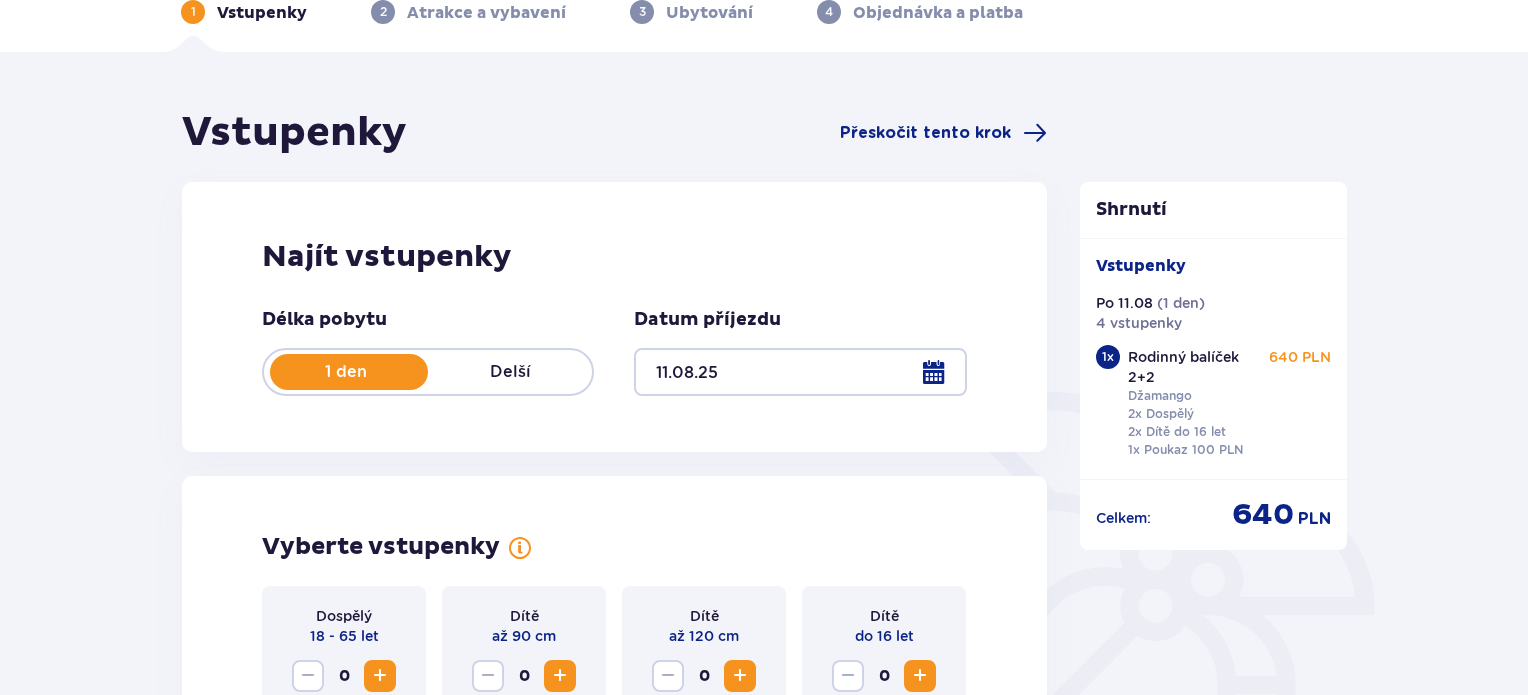 click on "1 Vstupenky 2 Atrakce a vybavení 3 Ubytování 4 Objednávka a platba" at bounding box center (764, -26) 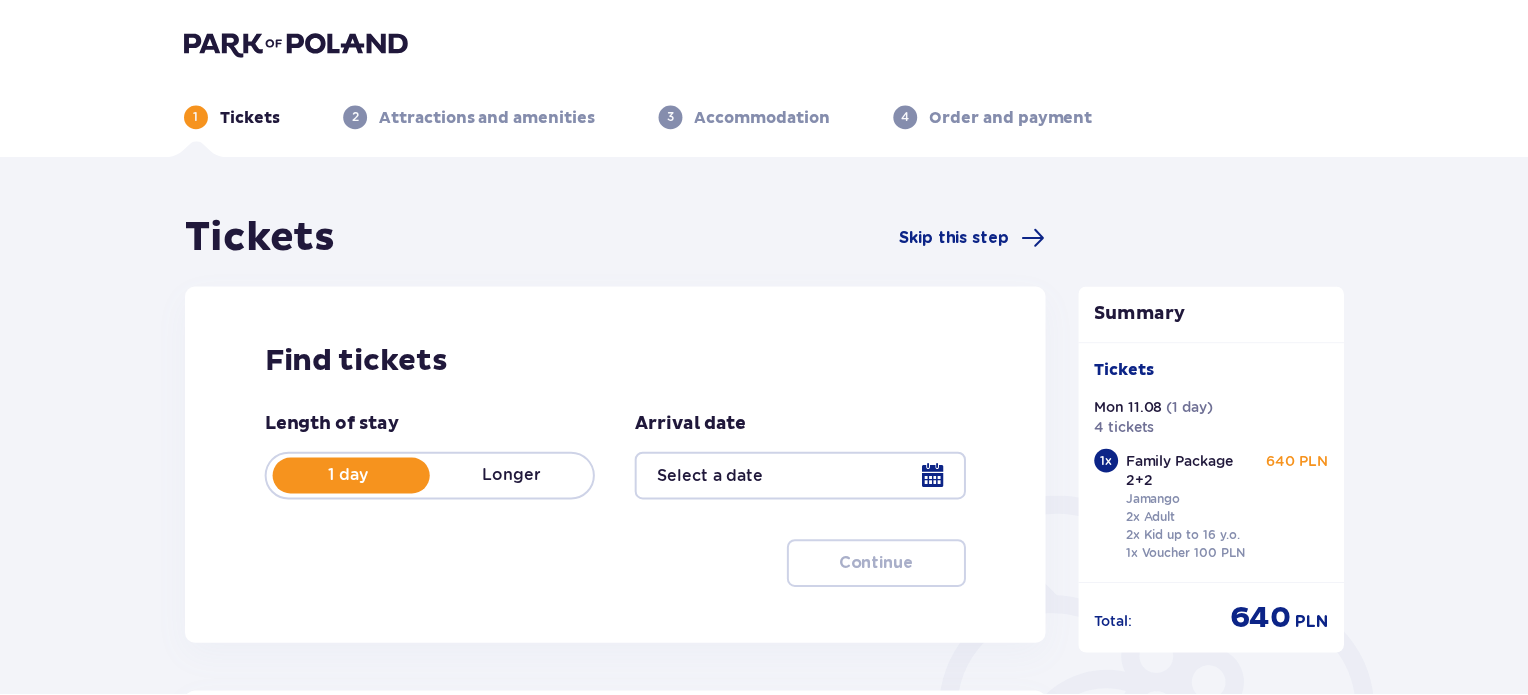 scroll, scrollTop: 0, scrollLeft: 0, axis: both 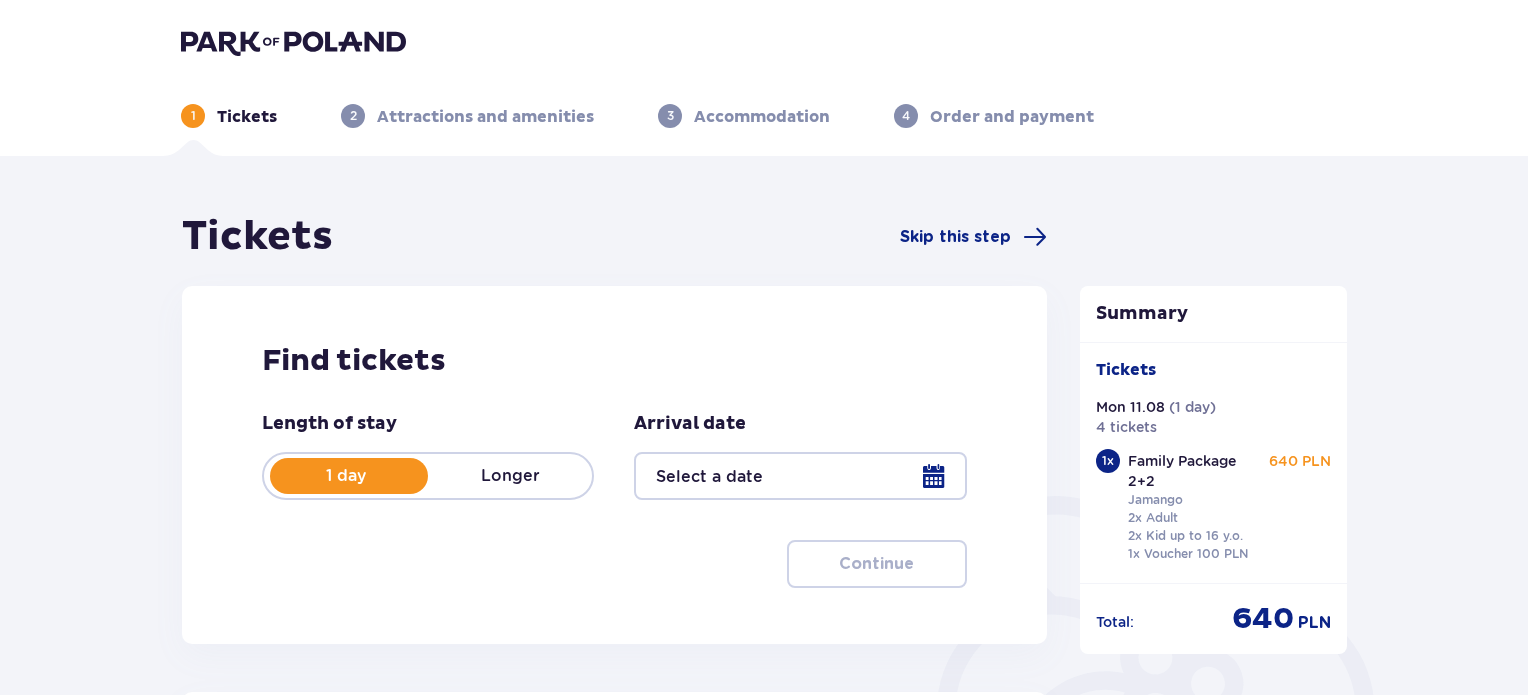 type on "11.08.25" 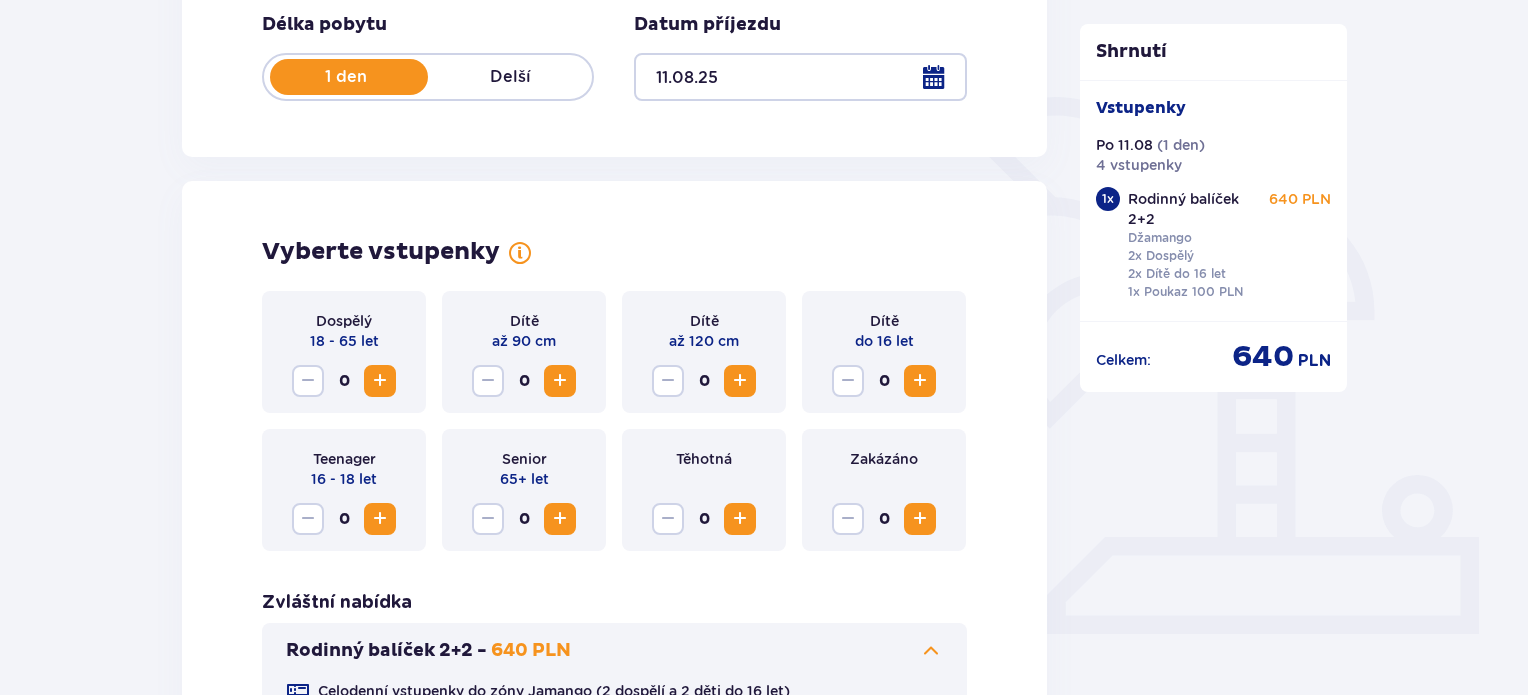 scroll, scrollTop: 400, scrollLeft: 0, axis: vertical 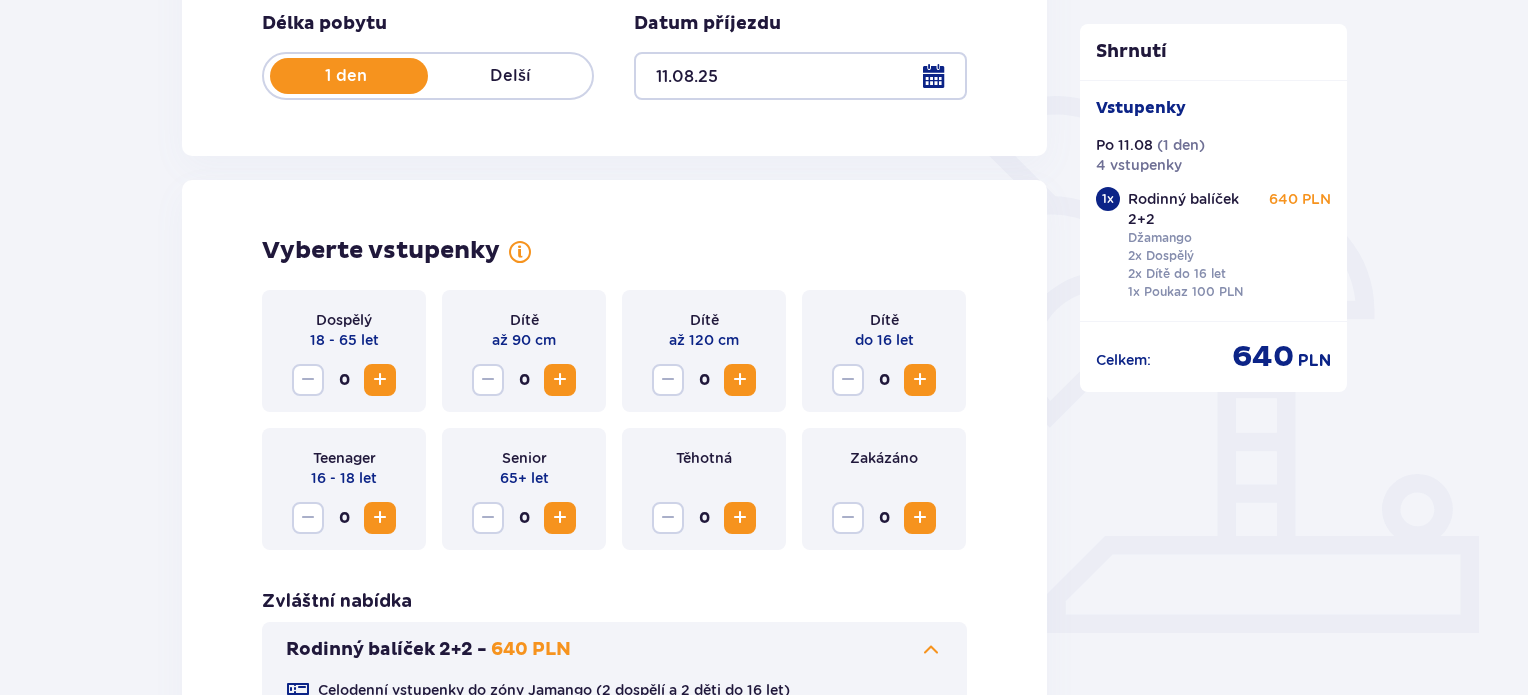 click at bounding box center [380, 380] 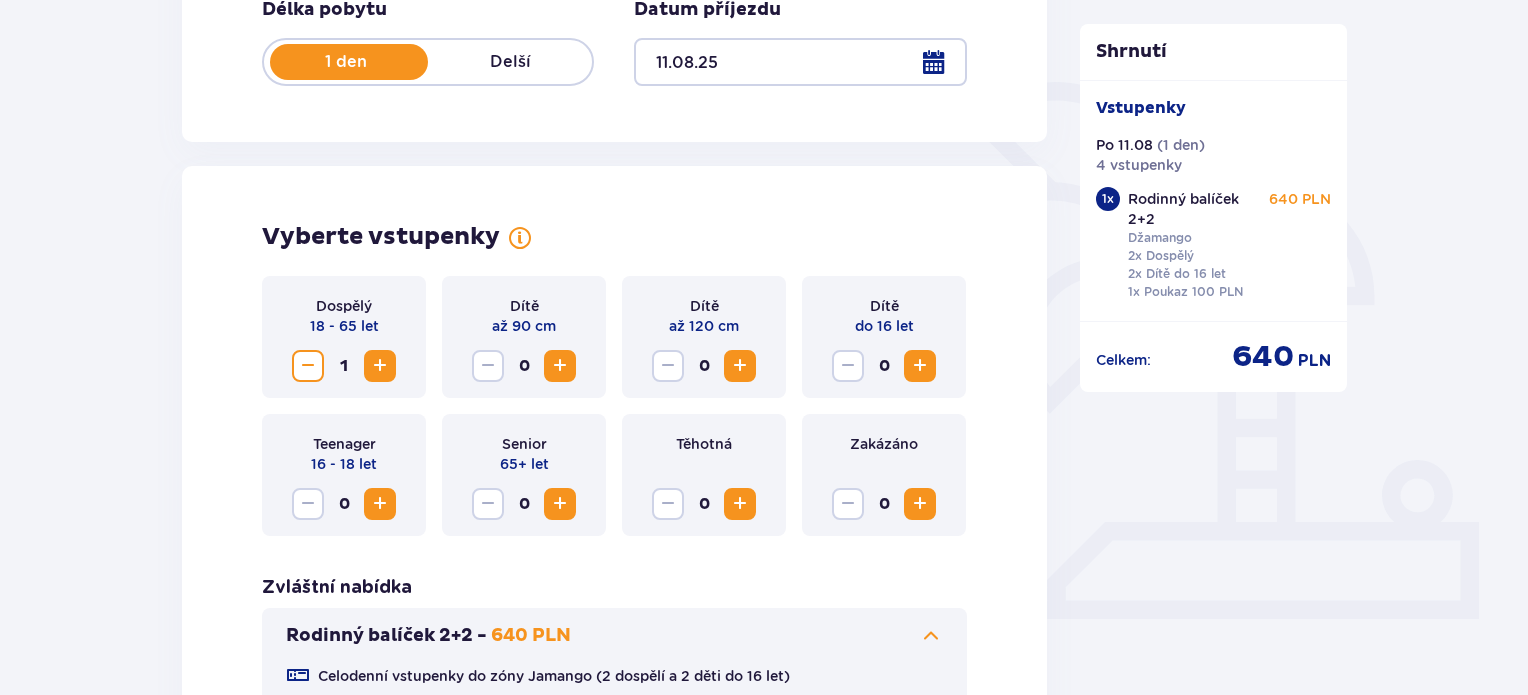 scroll, scrollTop: 600, scrollLeft: 0, axis: vertical 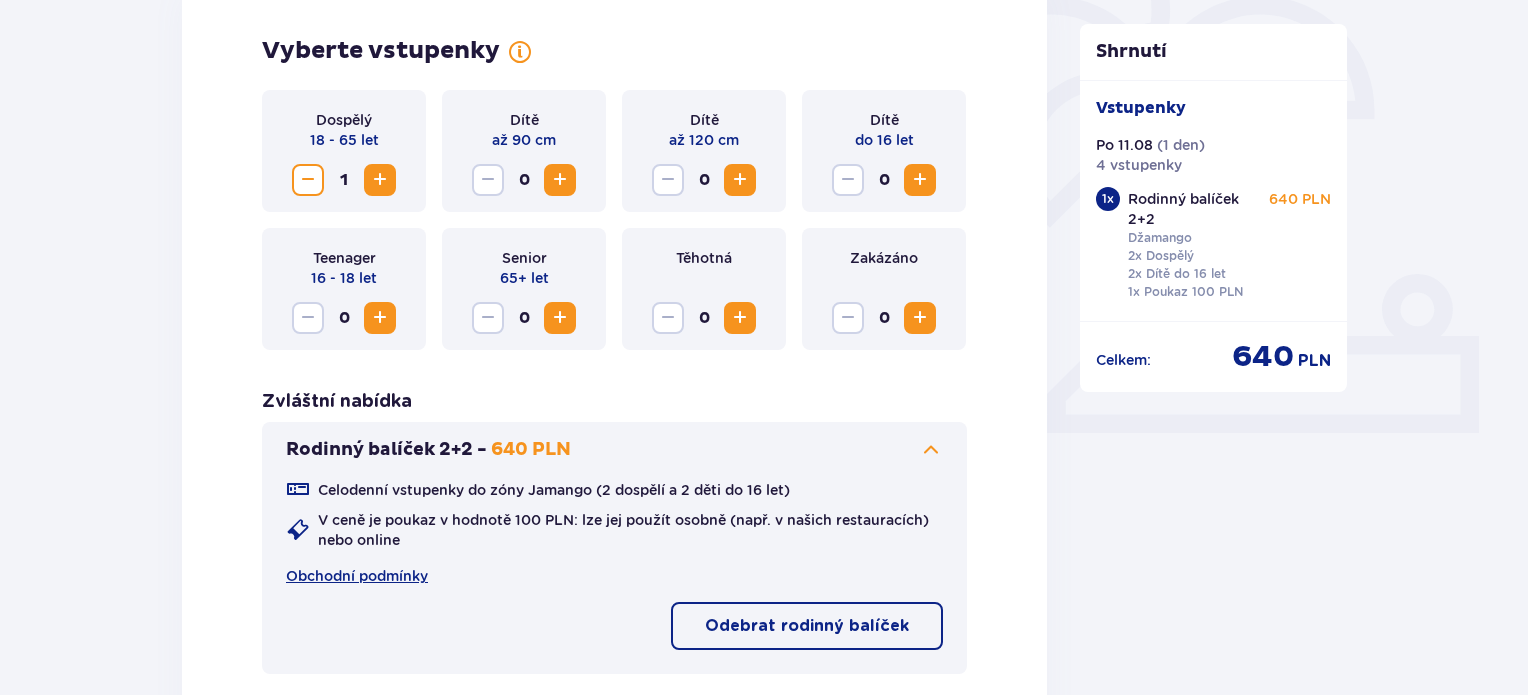 click at bounding box center (380, 180) 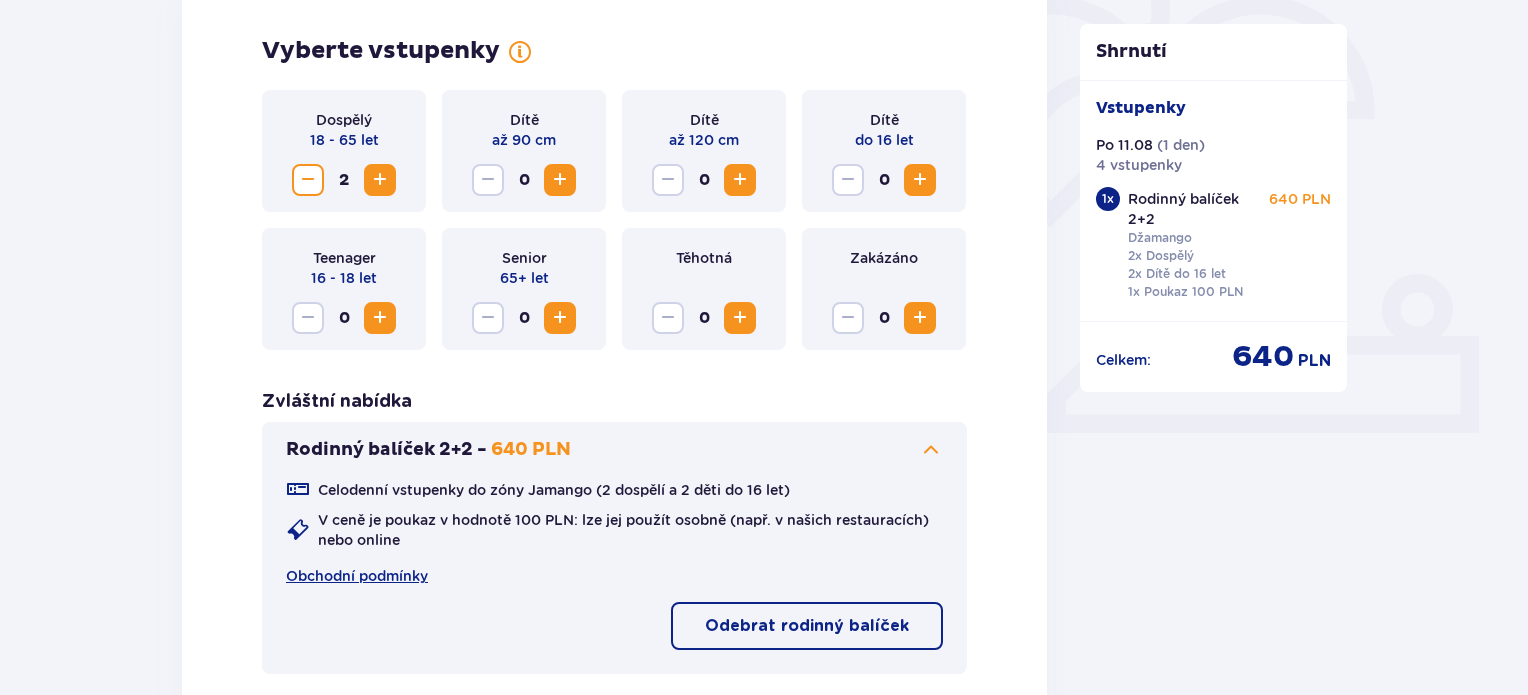 click at bounding box center [920, 180] 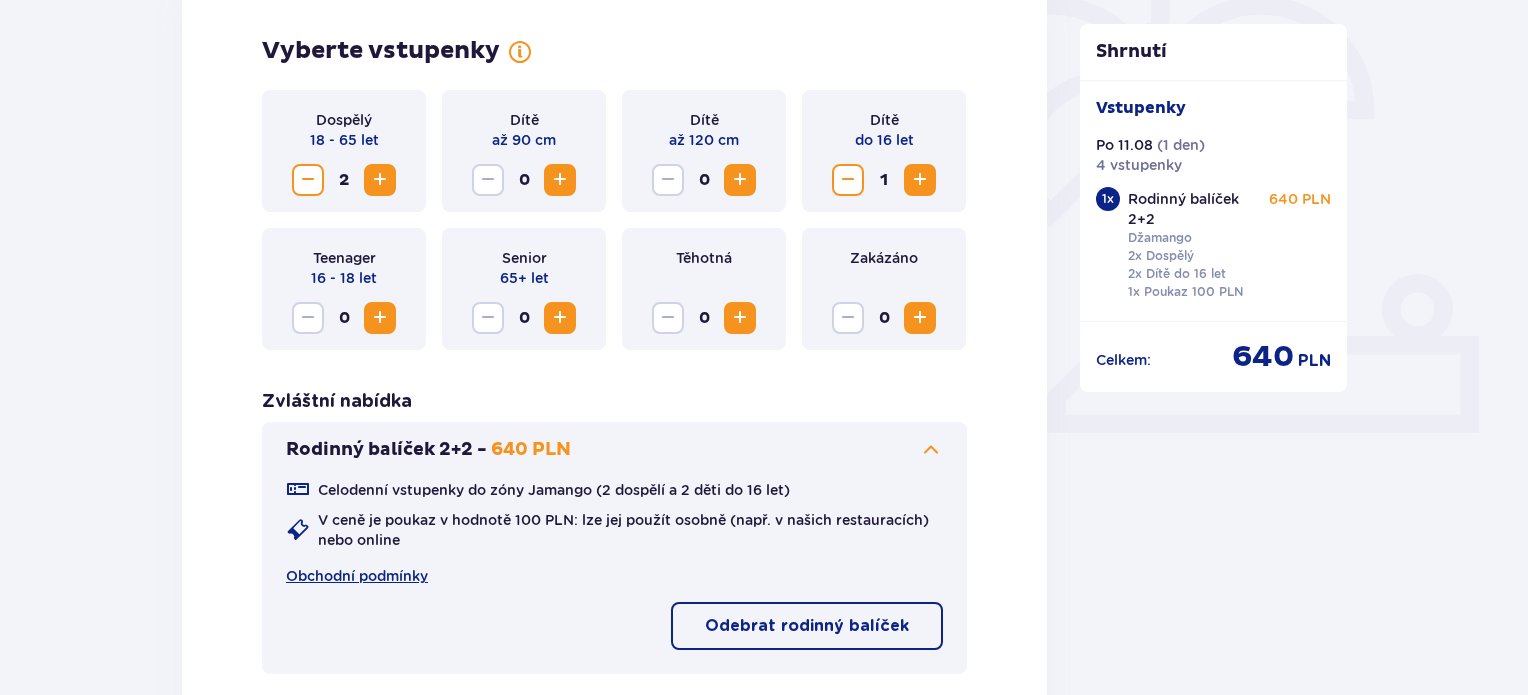 click at bounding box center (920, 180) 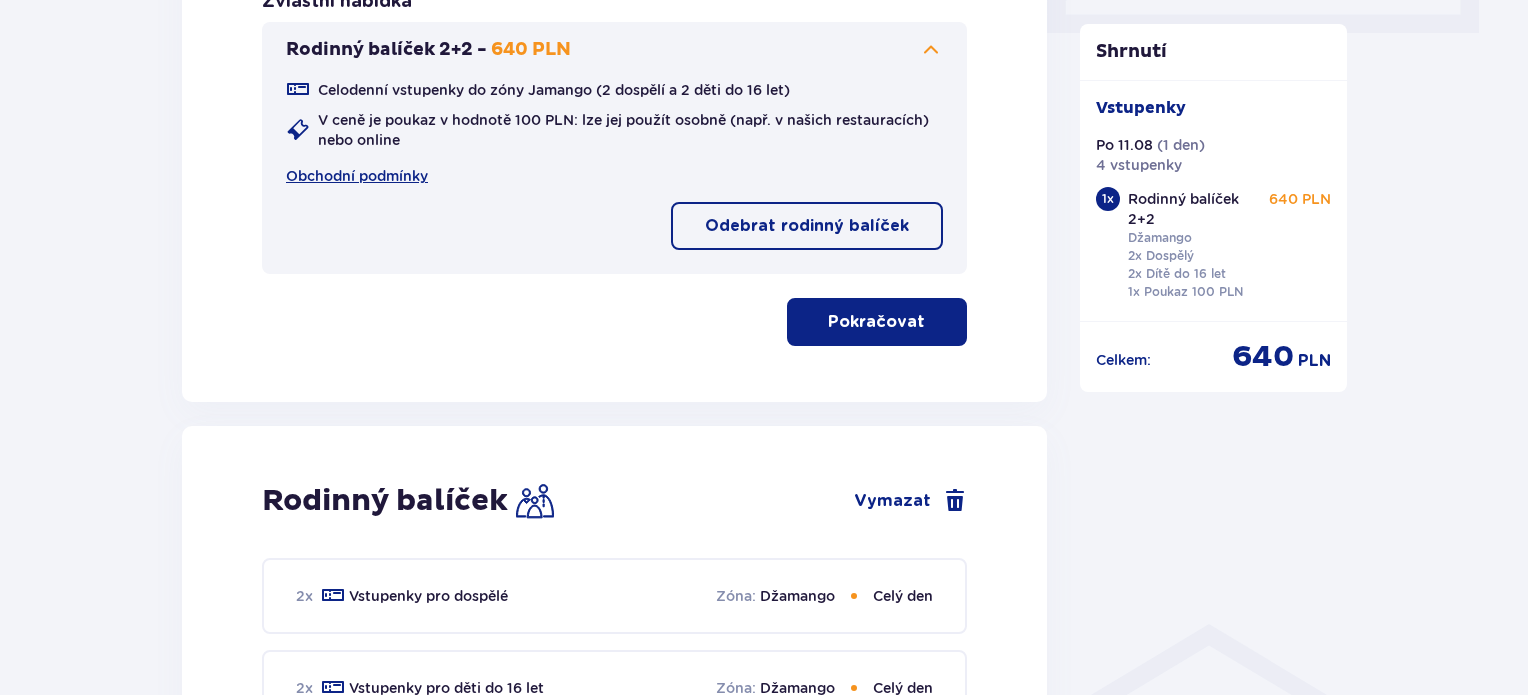 scroll, scrollTop: 1300, scrollLeft: 0, axis: vertical 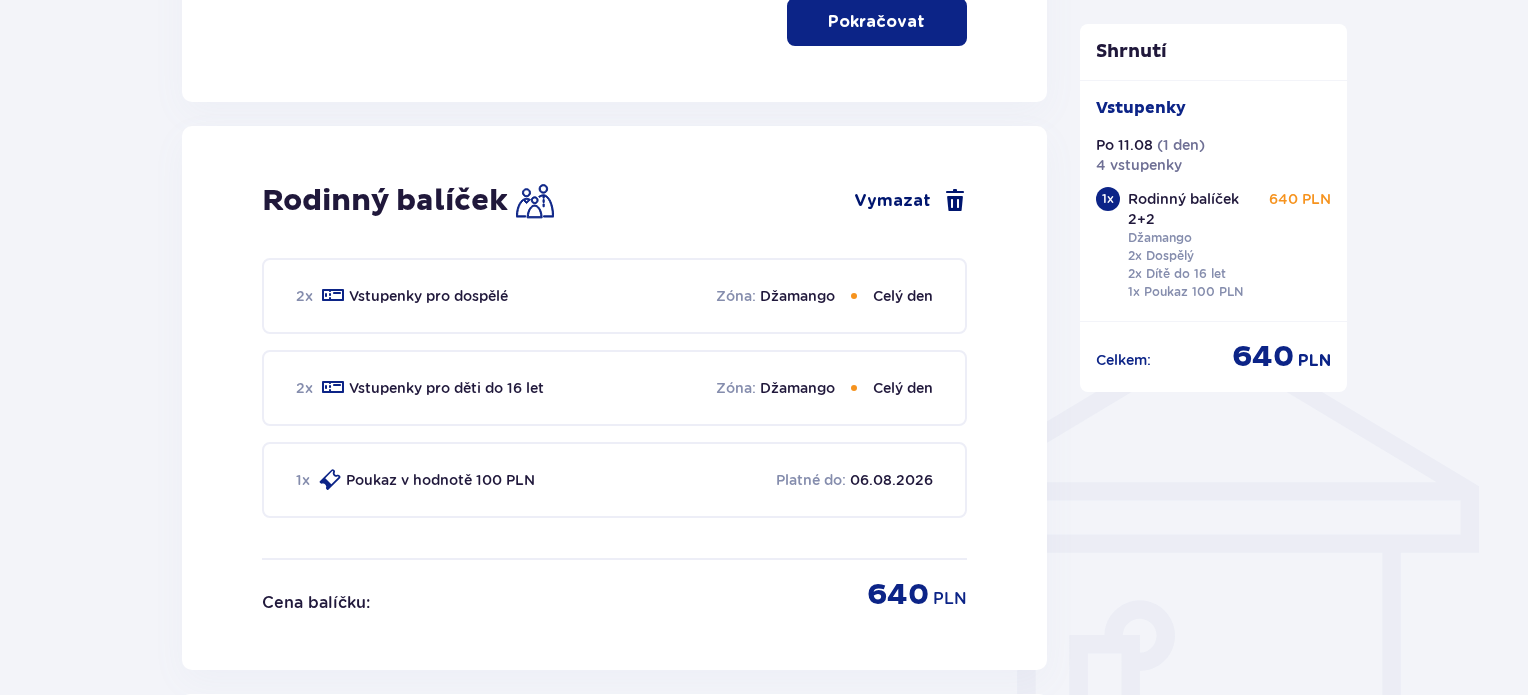 click on "Vymazat" at bounding box center [892, 201] 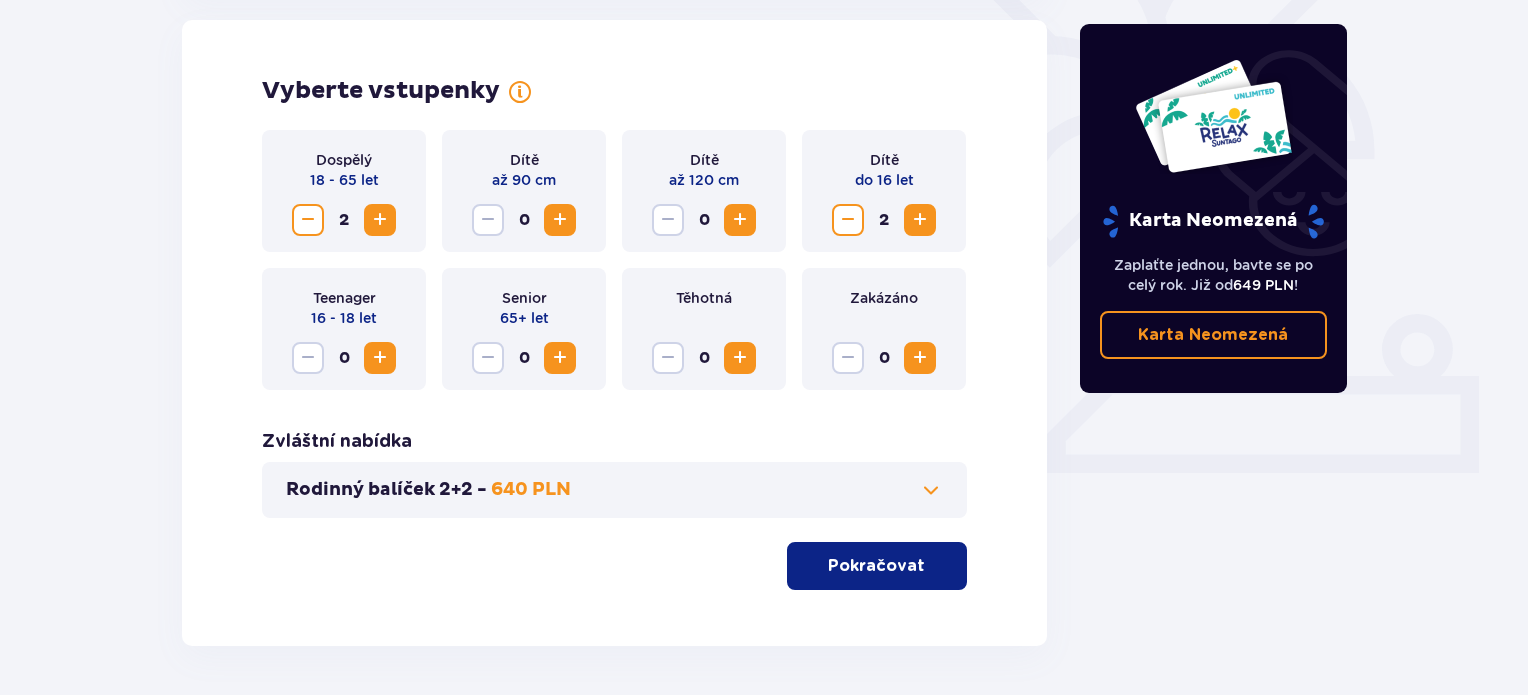 scroll, scrollTop: 556, scrollLeft: 0, axis: vertical 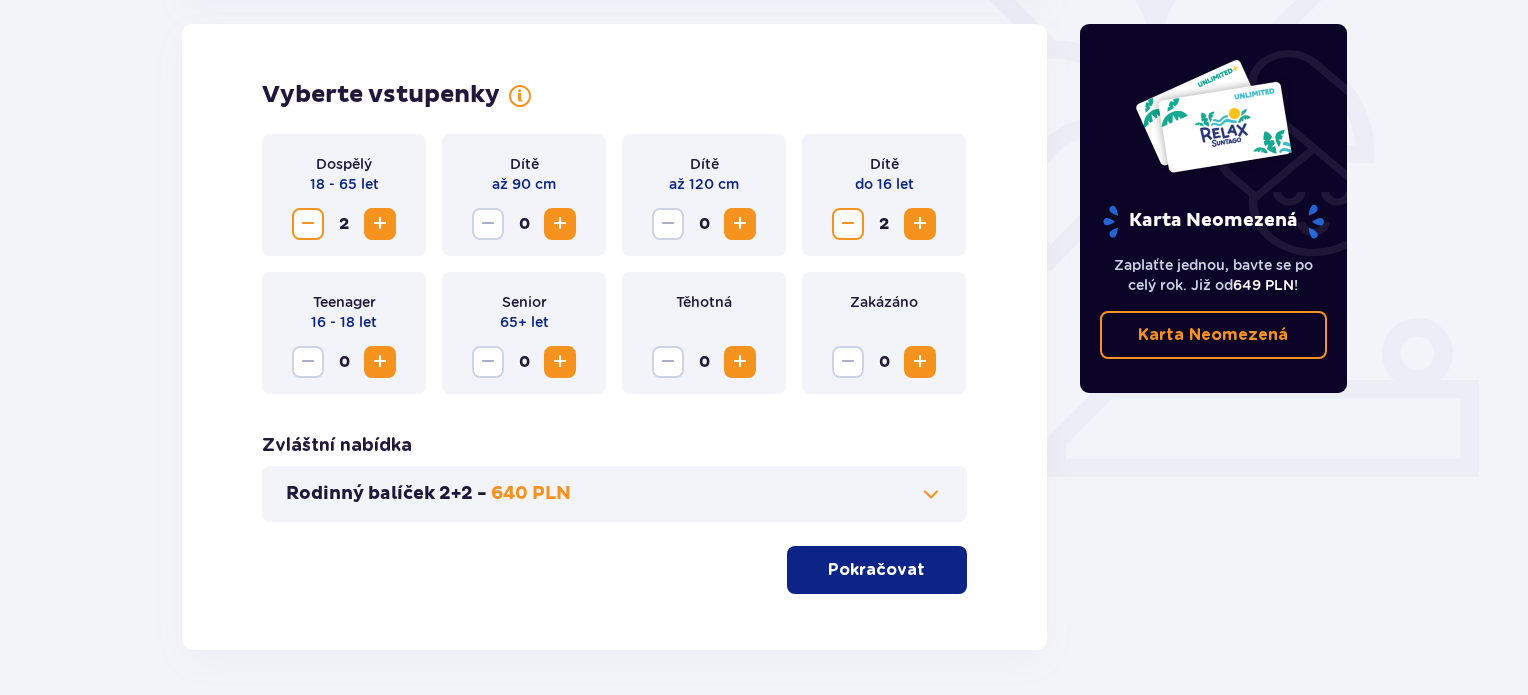 click on "Pokračovat" at bounding box center (876, 570) 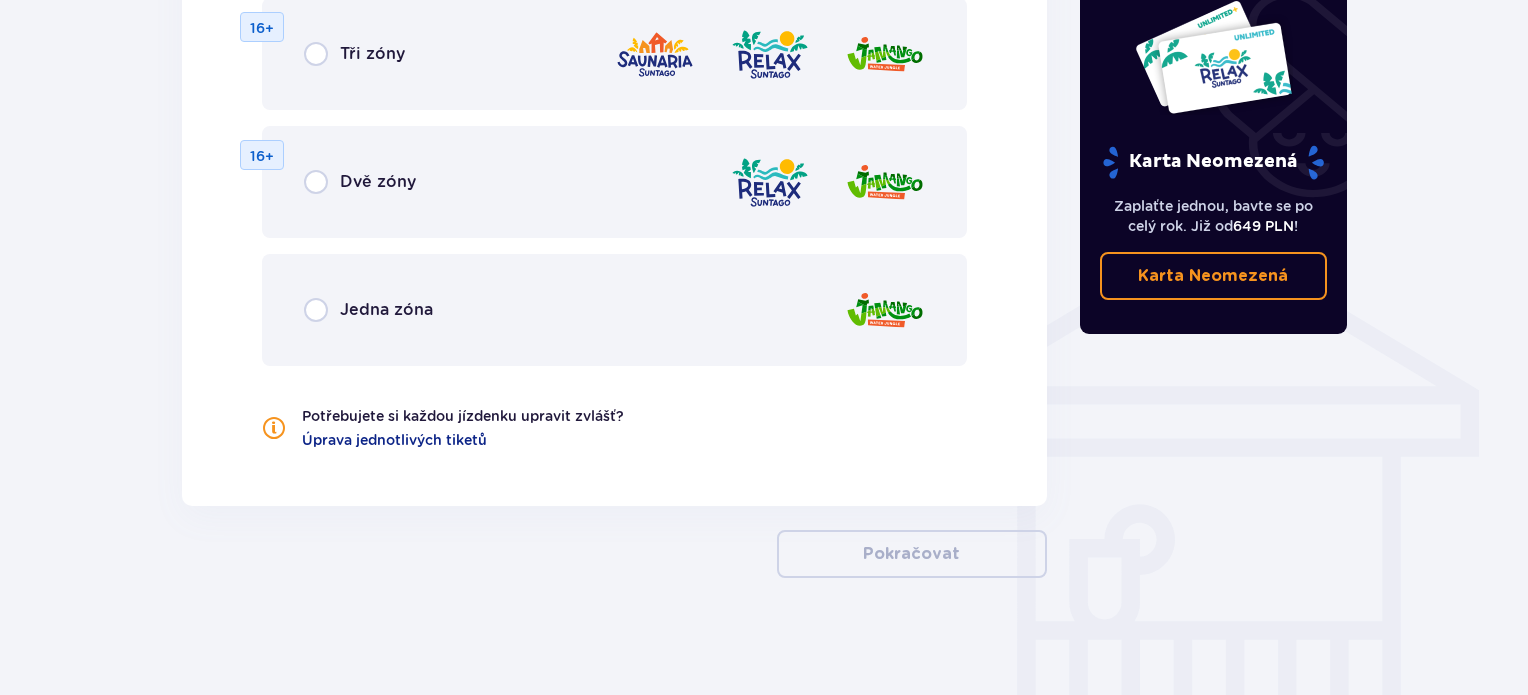 scroll, scrollTop: 1399, scrollLeft: 0, axis: vertical 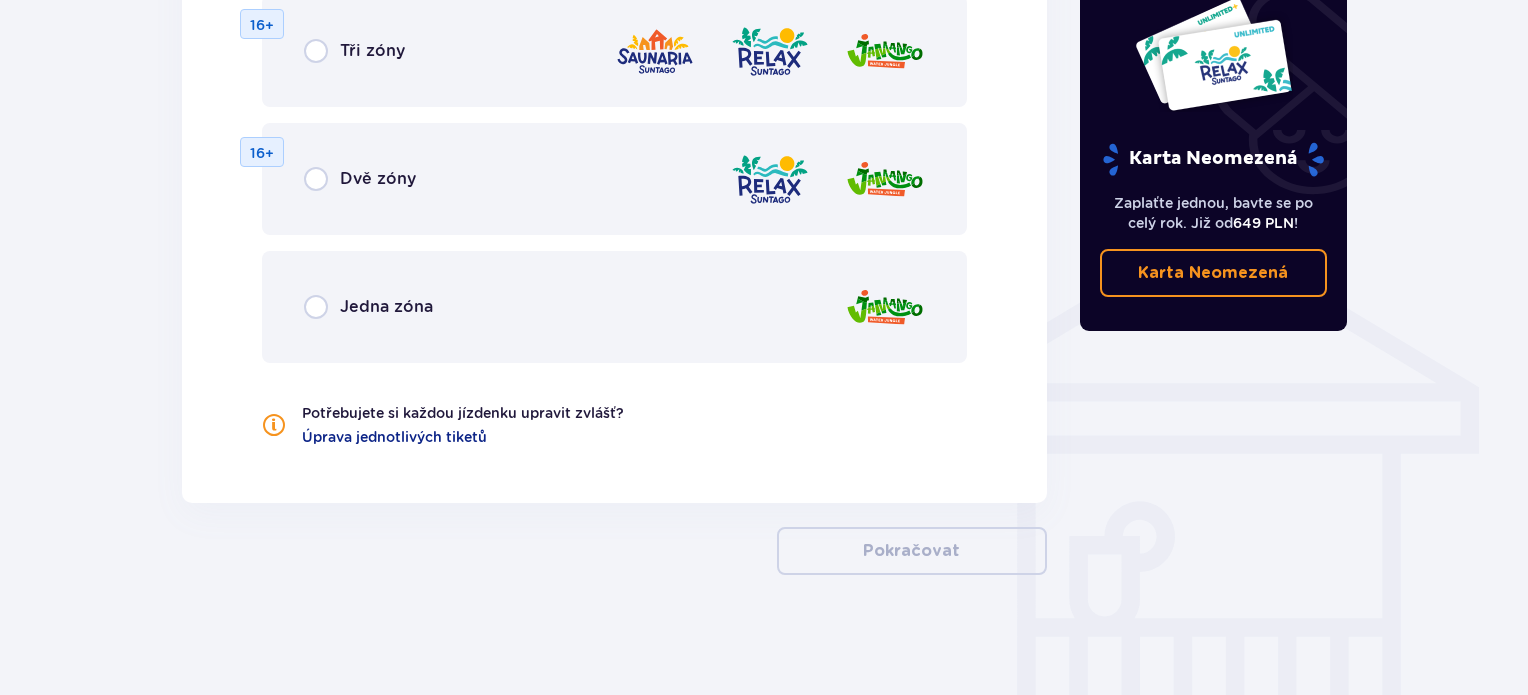click on "Jedna zóna" at bounding box center (386, 306) 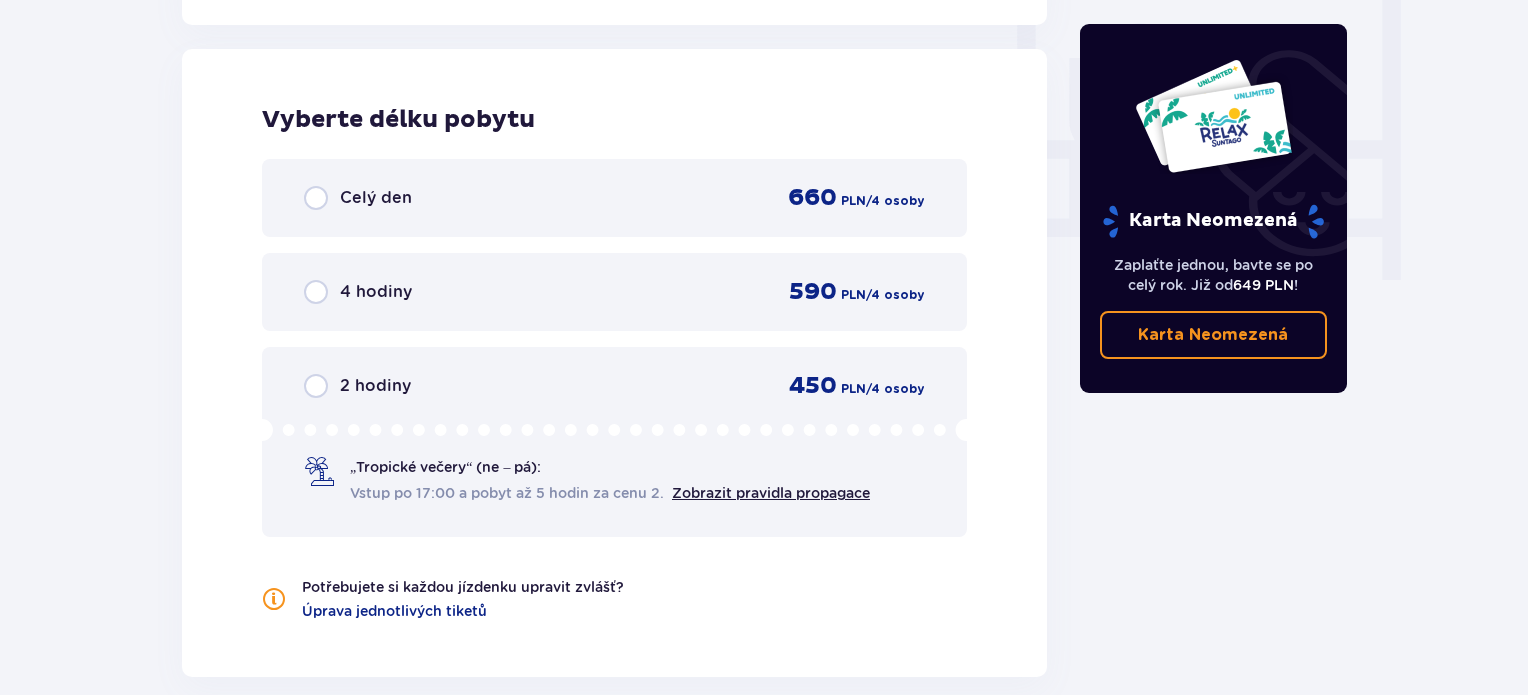 scroll, scrollTop: 1897, scrollLeft: 0, axis: vertical 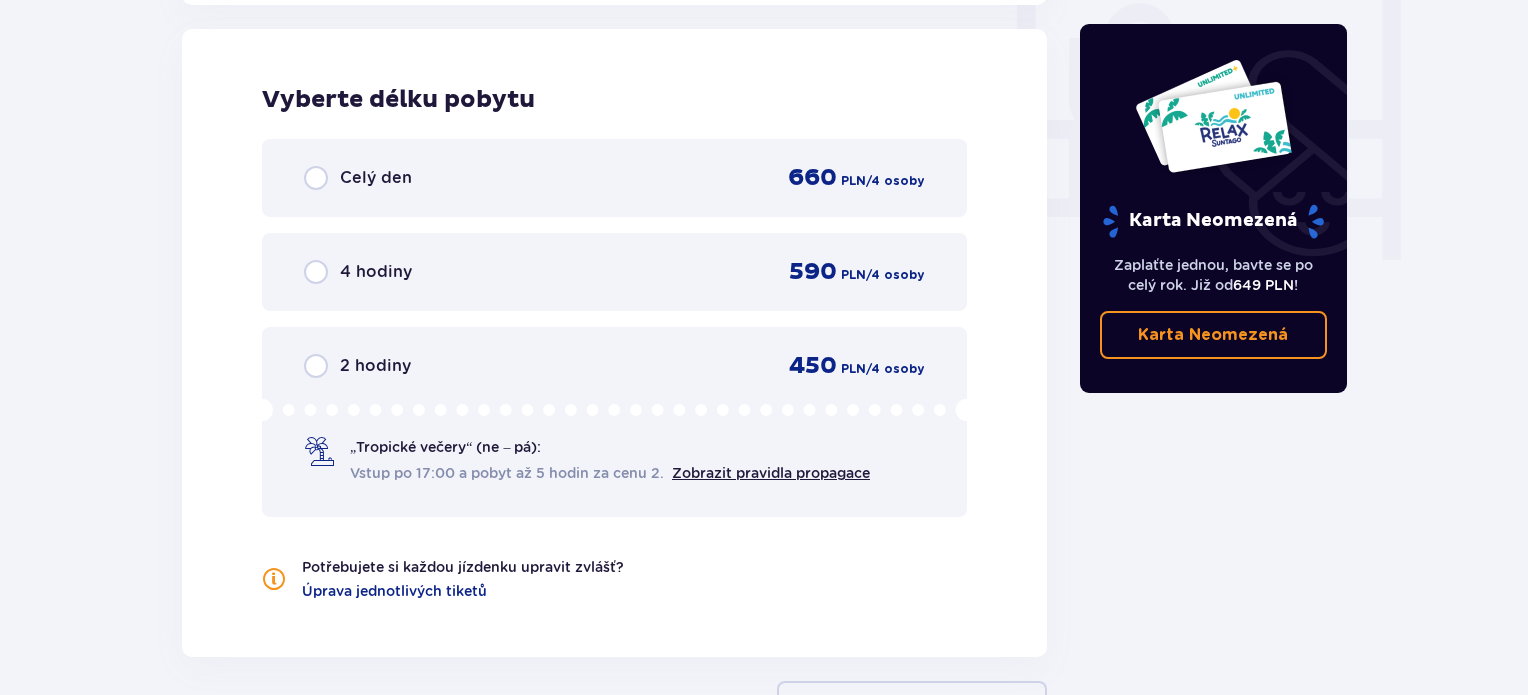 click on "Celý den" at bounding box center [376, 177] 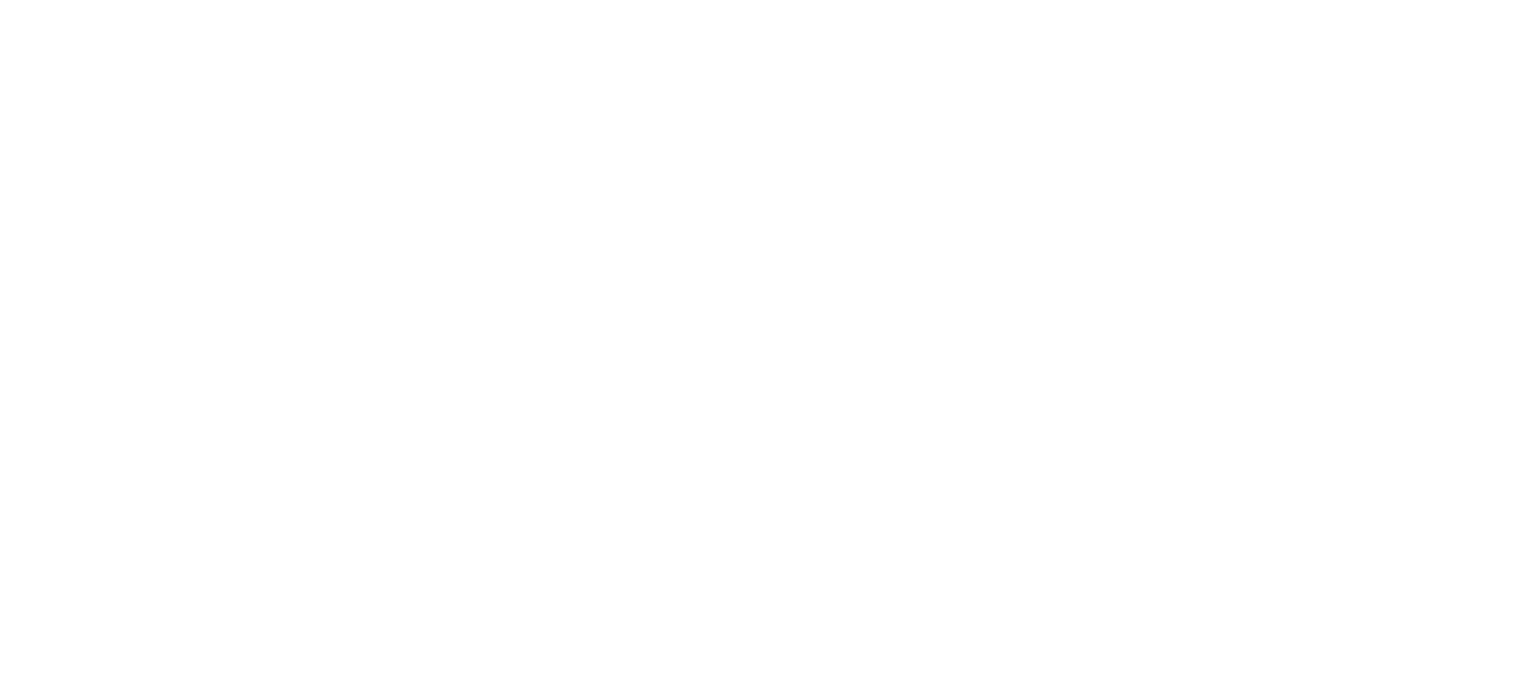 scroll, scrollTop: 0, scrollLeft: 0, axis: both 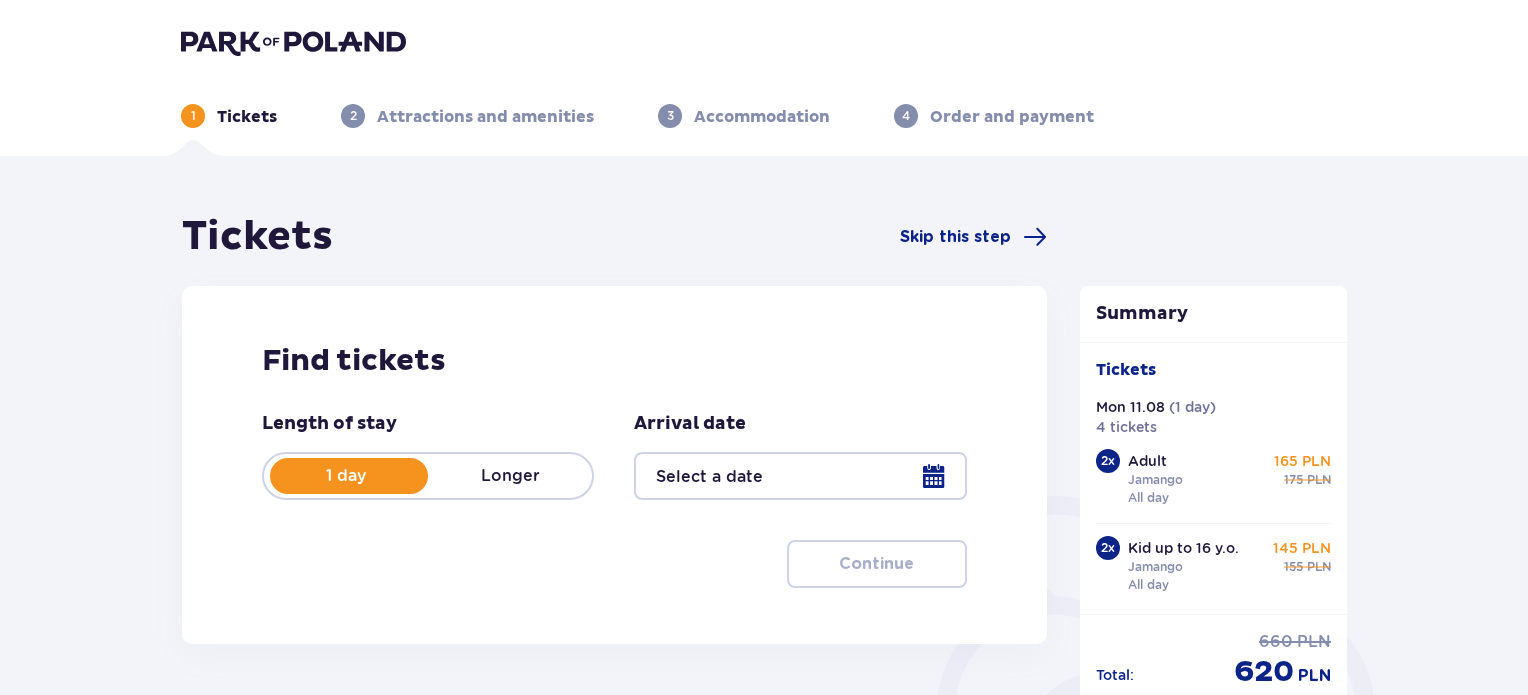 type on "11.08.25" 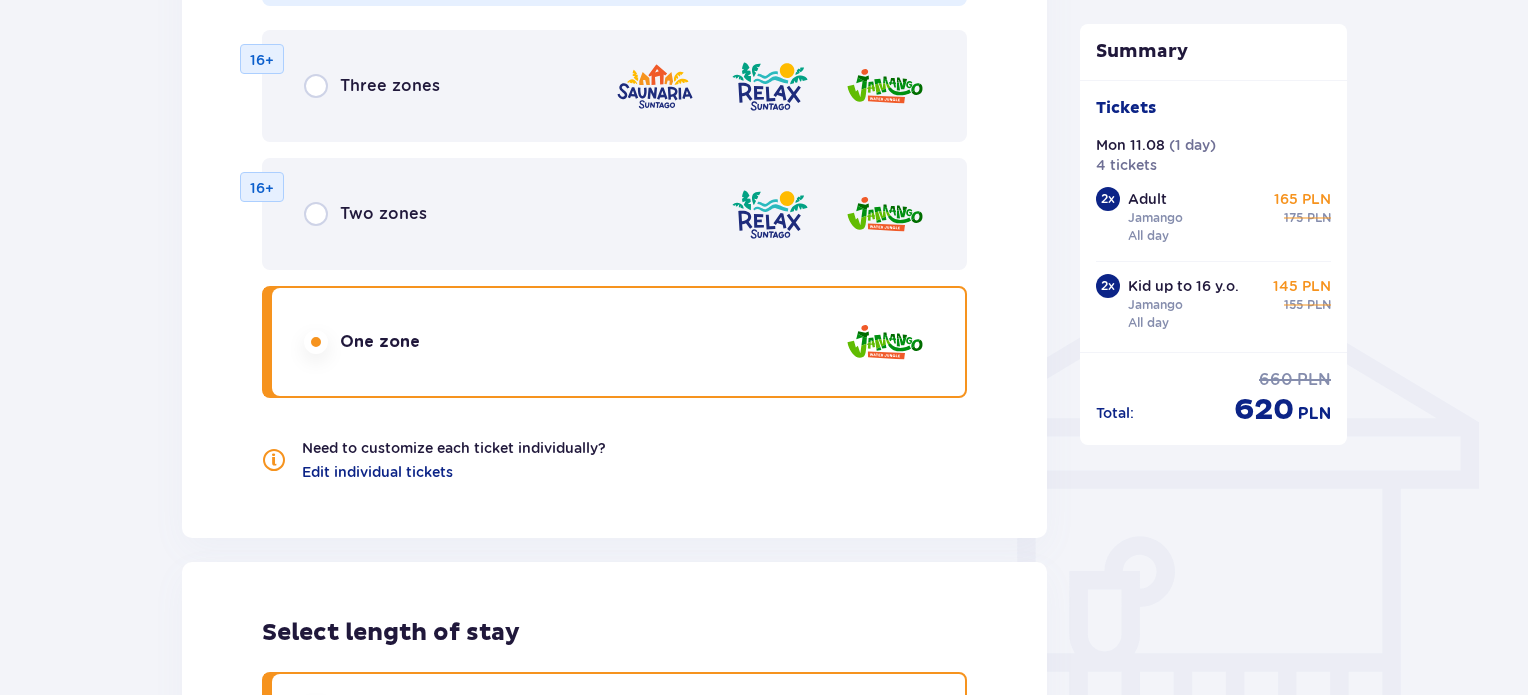 scroll, scrollTop: 1400, scrollLeft: 0, axis: vertical 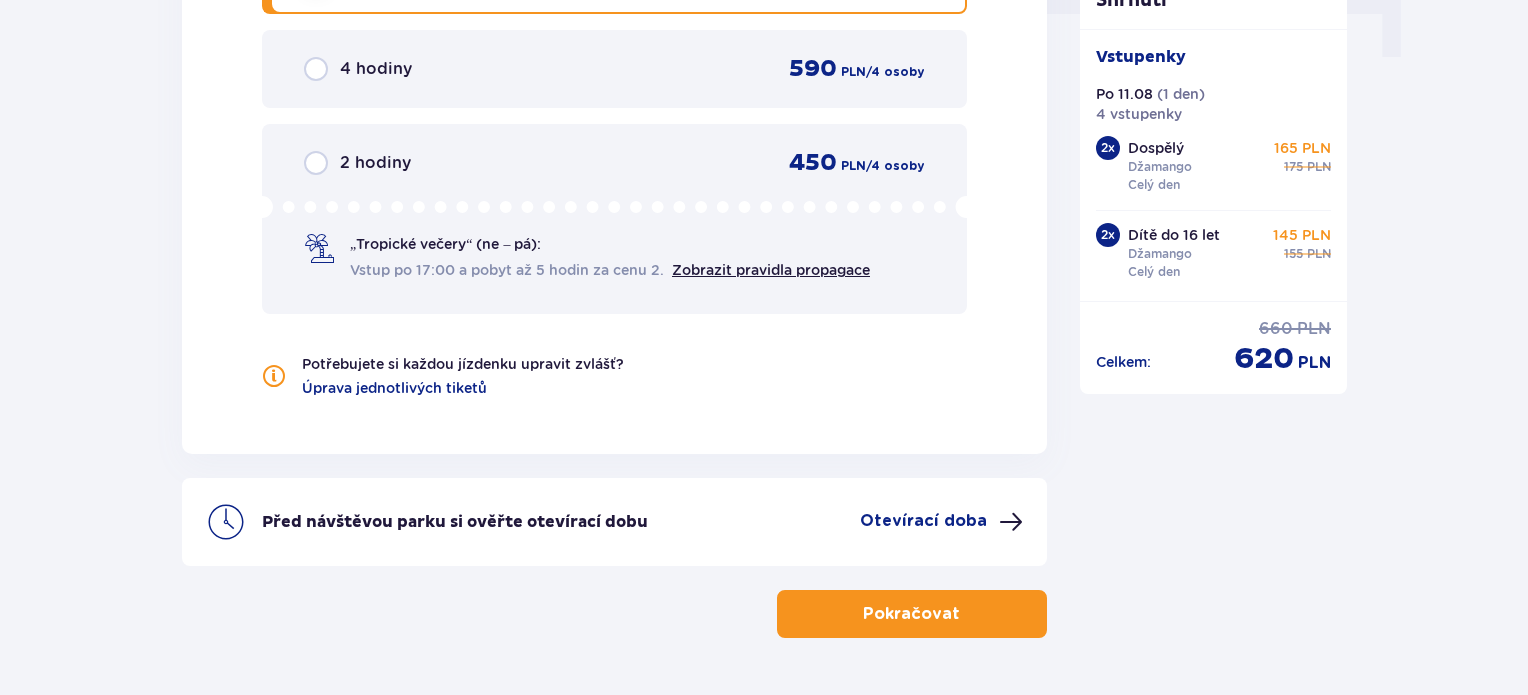 click on "Pokračovat" at bounding box center [912, 614] 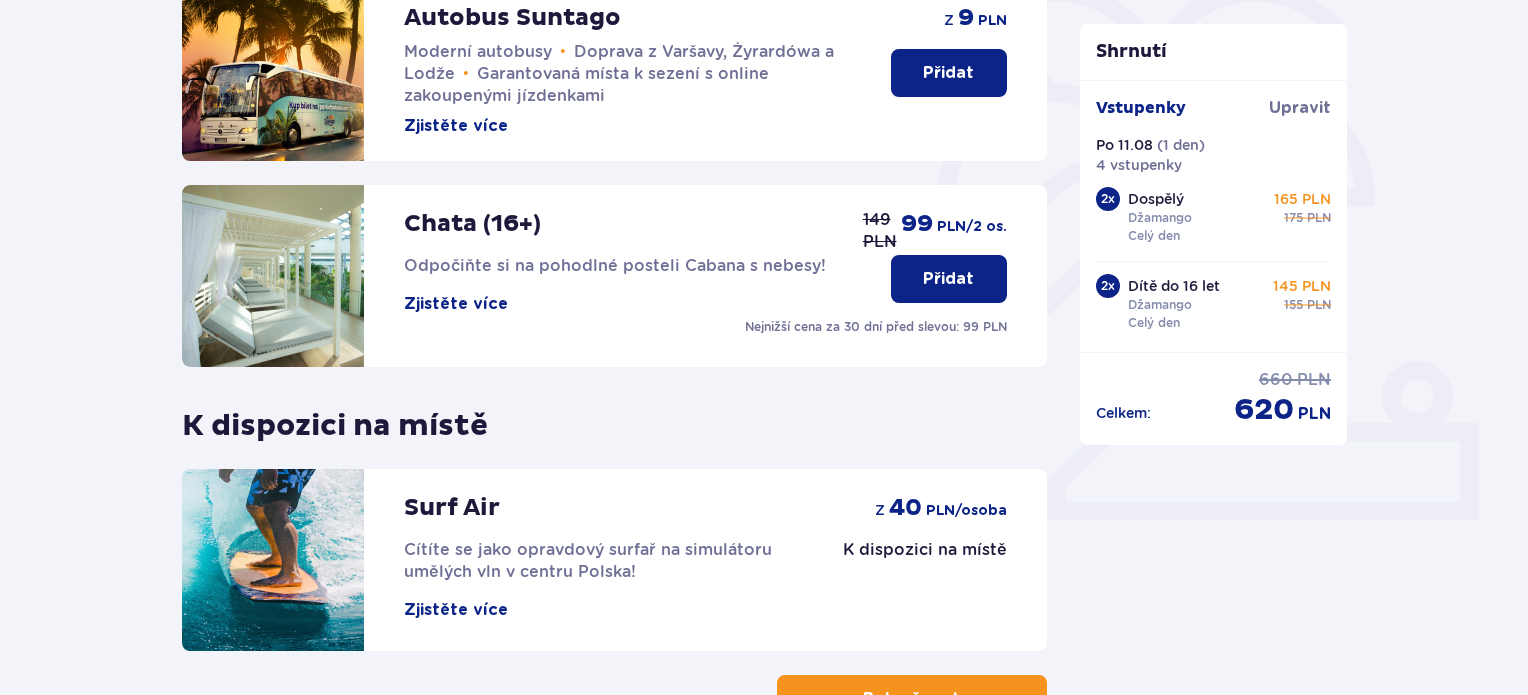 scroll, scrollTop: 660, scrollLeft: 0, axis: vertical 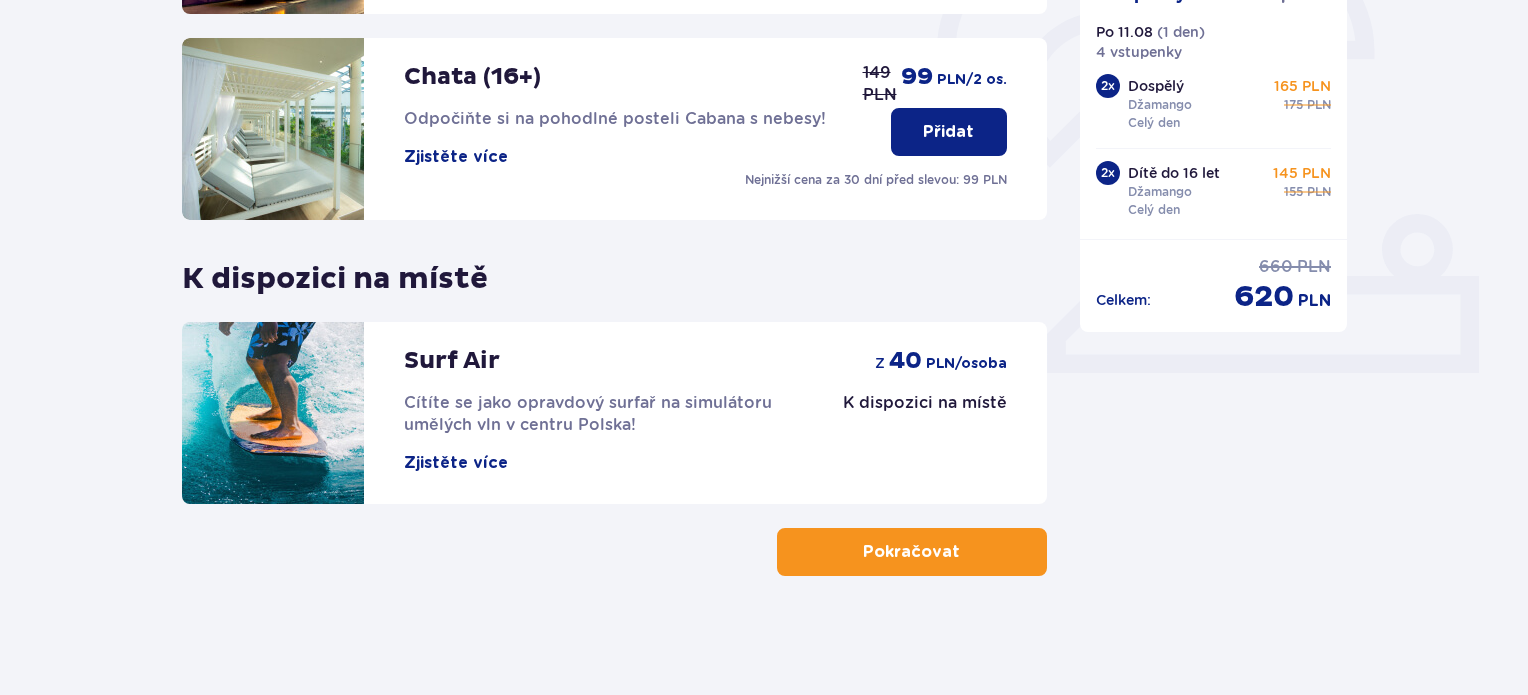 click on "Pokračovat" at bounding box center [911, 552] 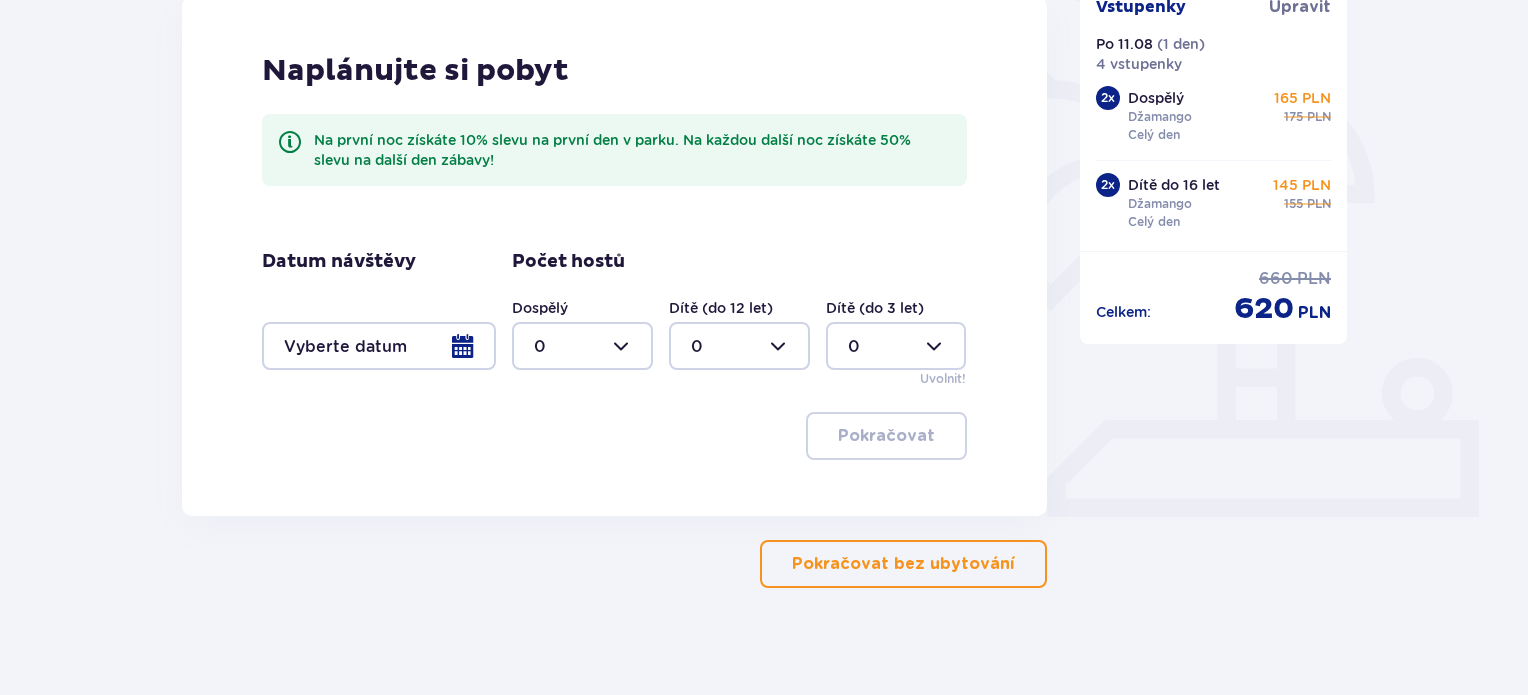 scroll, scrollTop: 528, scrollLeft: 0, axis: vertical 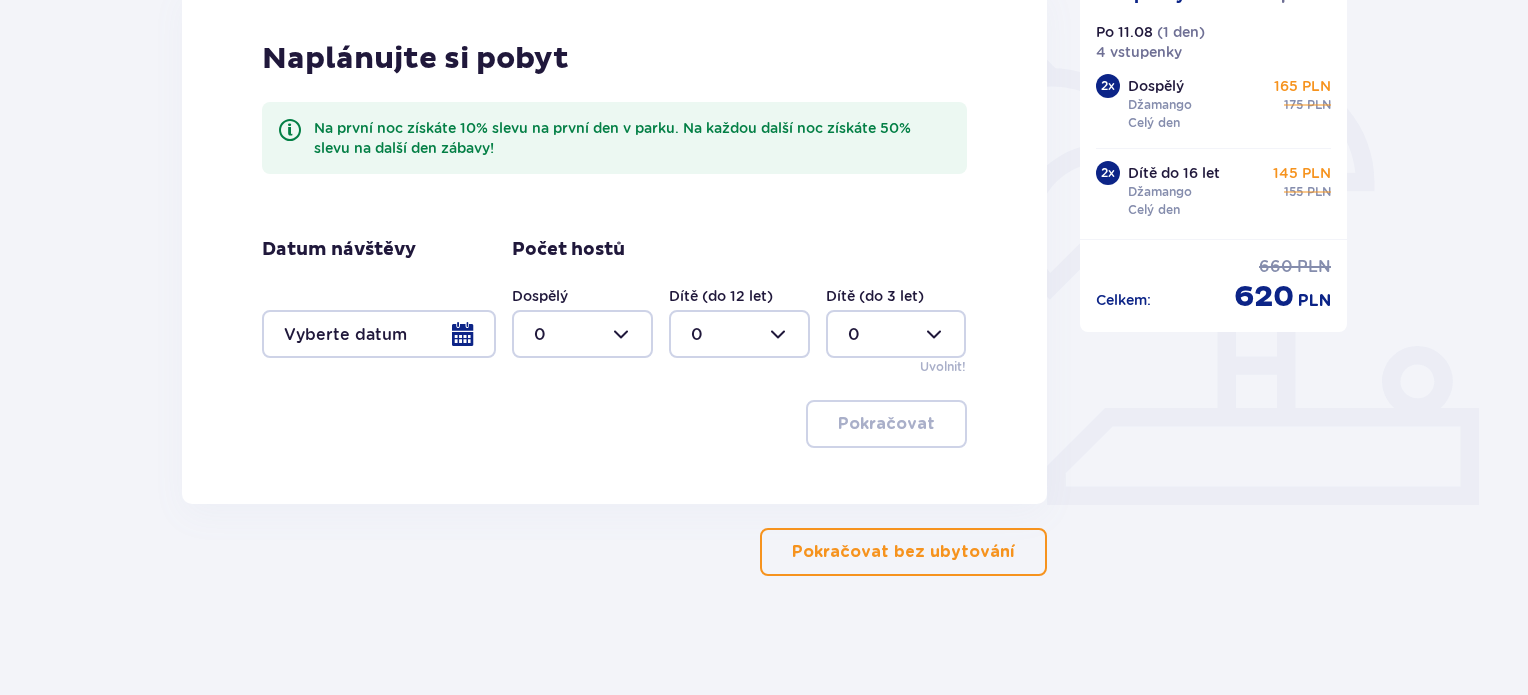 click on "Pokračovat bez ubytování" at bounding box center [903, 552] 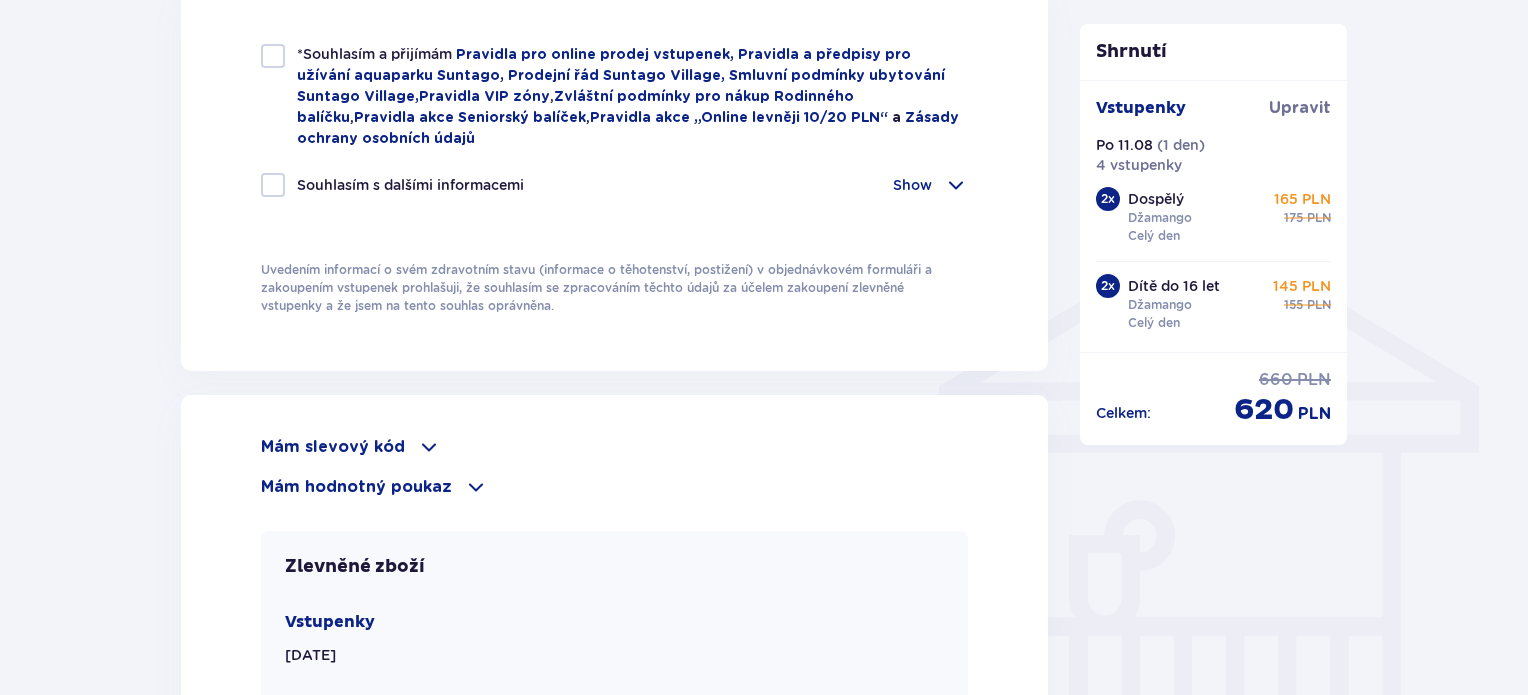 scroll, scrollTop: 1000, scrollLeft: 0, axis: vertical 